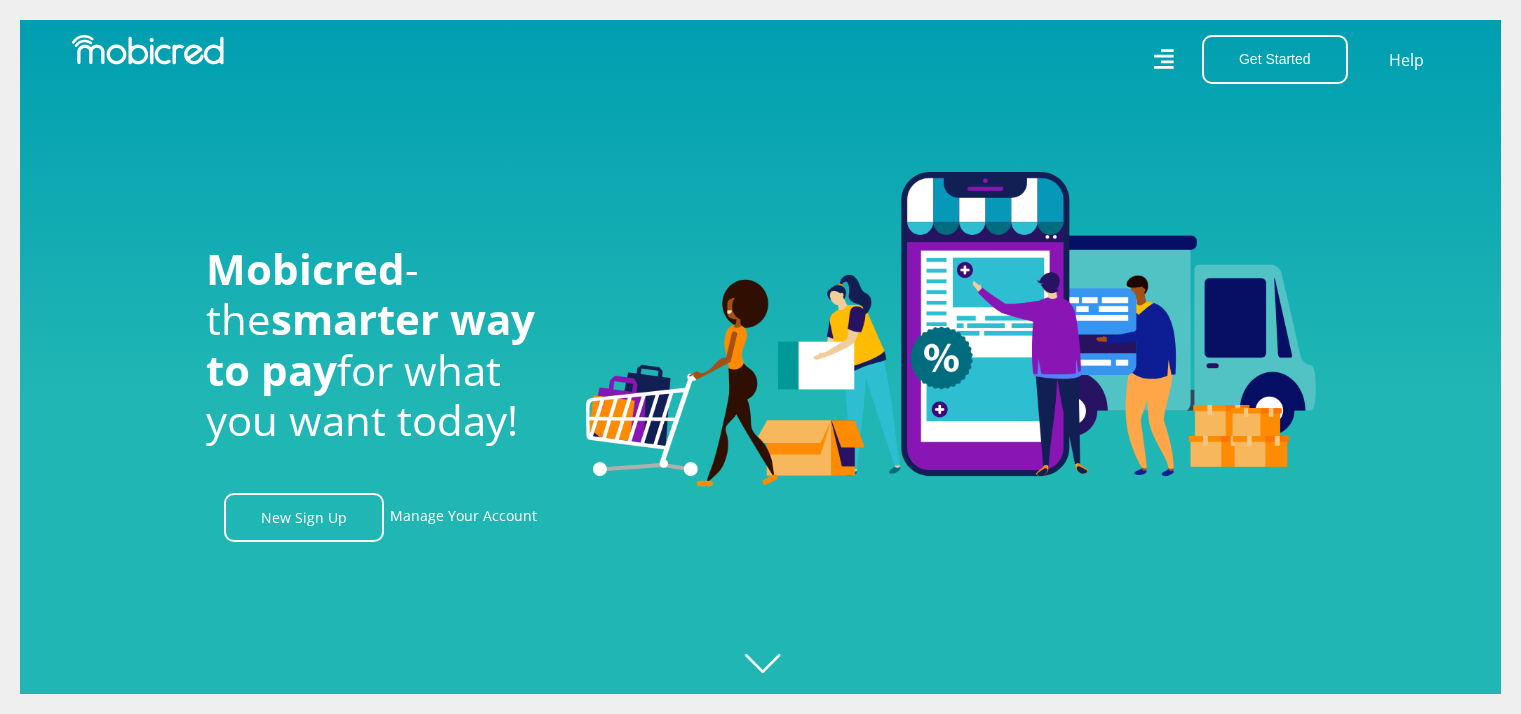scroll, scrollTop: 0, scrollLeft: 0, axis: both 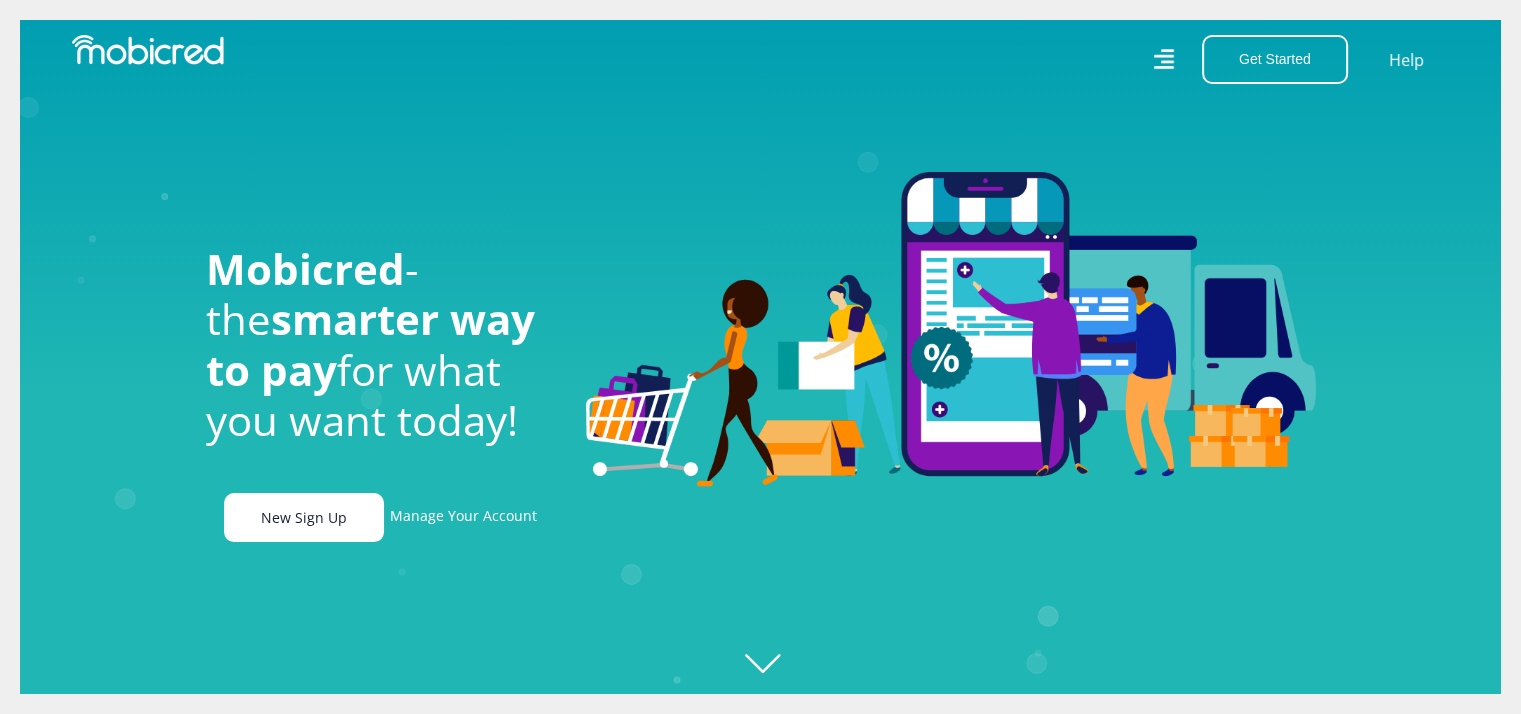 click on "New Sign Up" at bounding box center [304, 517] 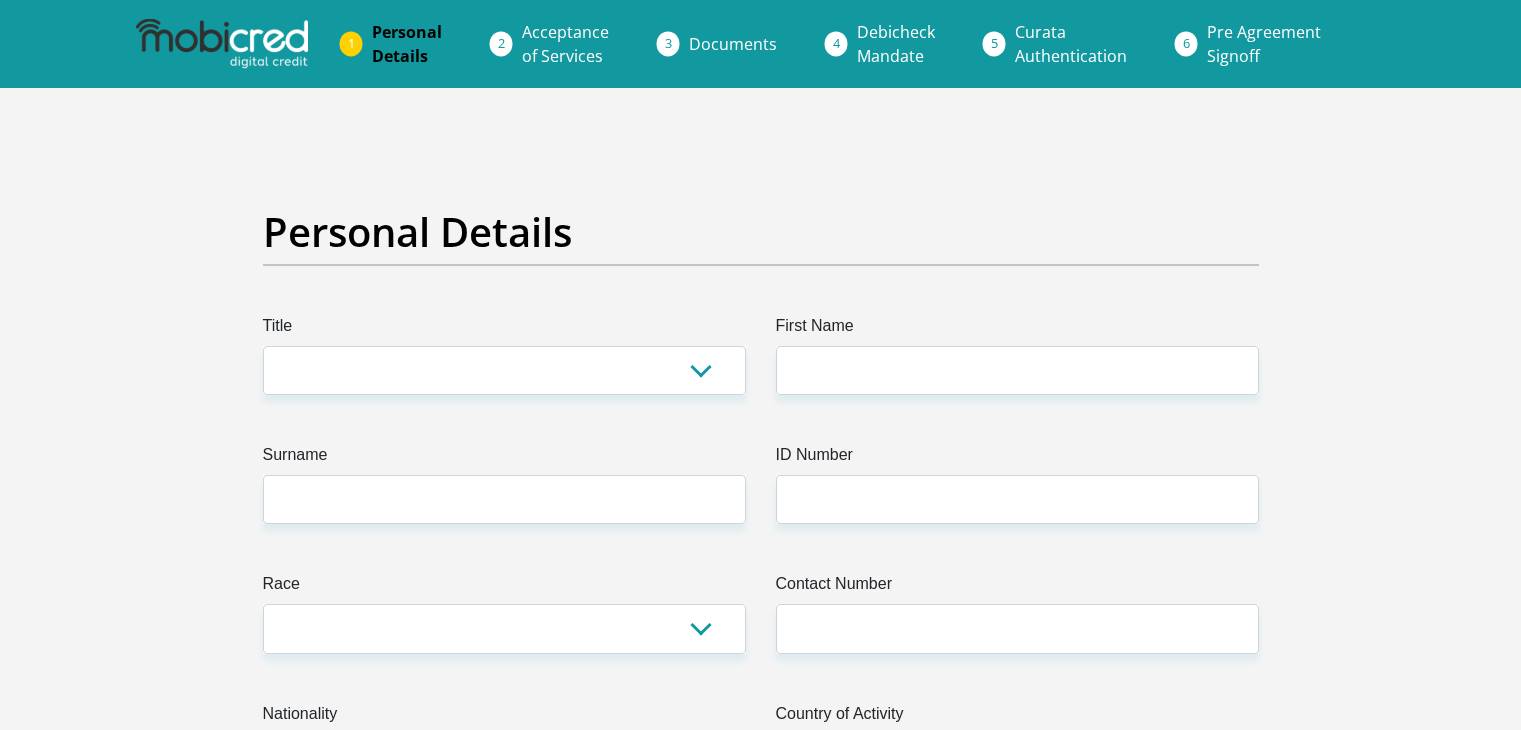 scroll, scrollTop: 0, scrollLeft: 0, axis: both 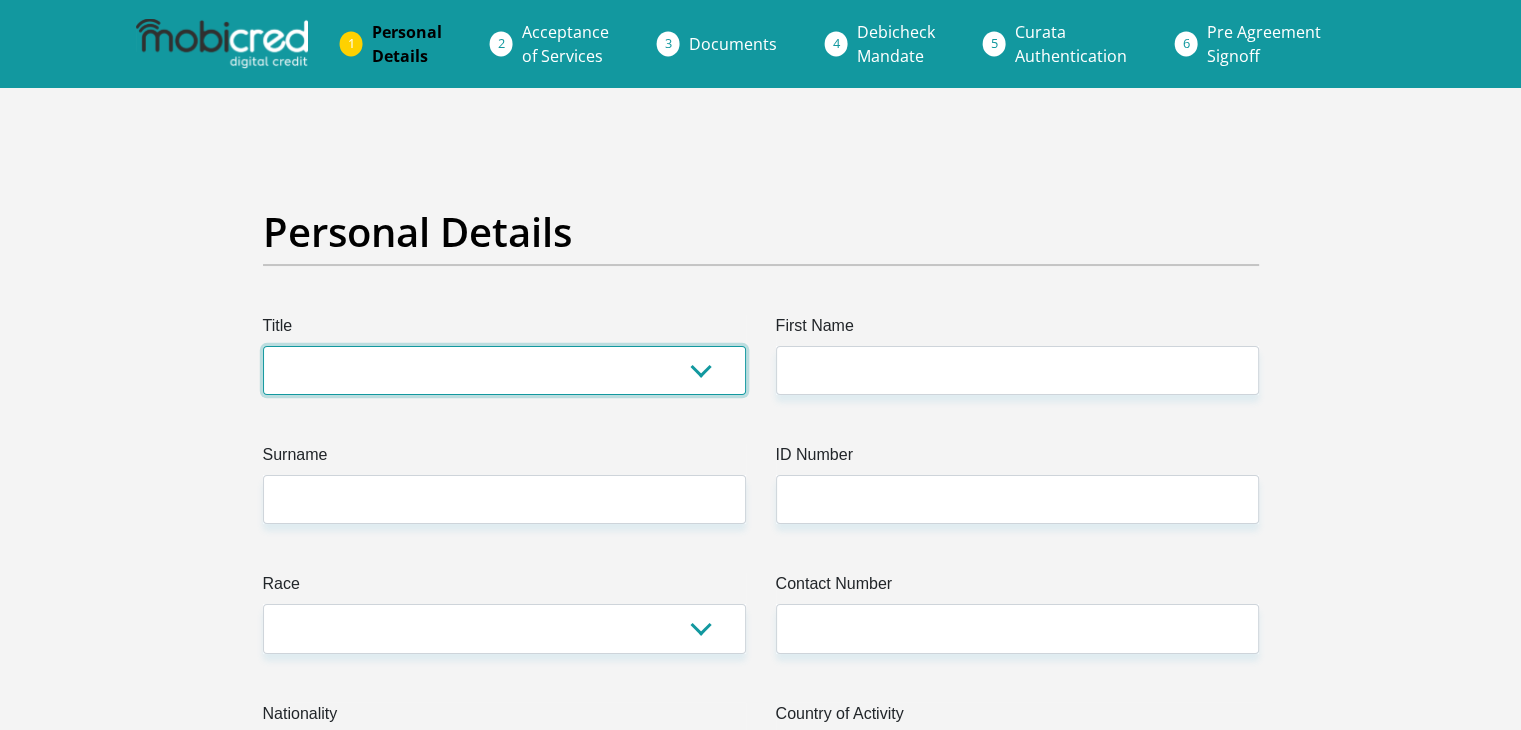 click on "Mr
Ms
Mrs
Dr
Other" at bounding box center (504, 370) 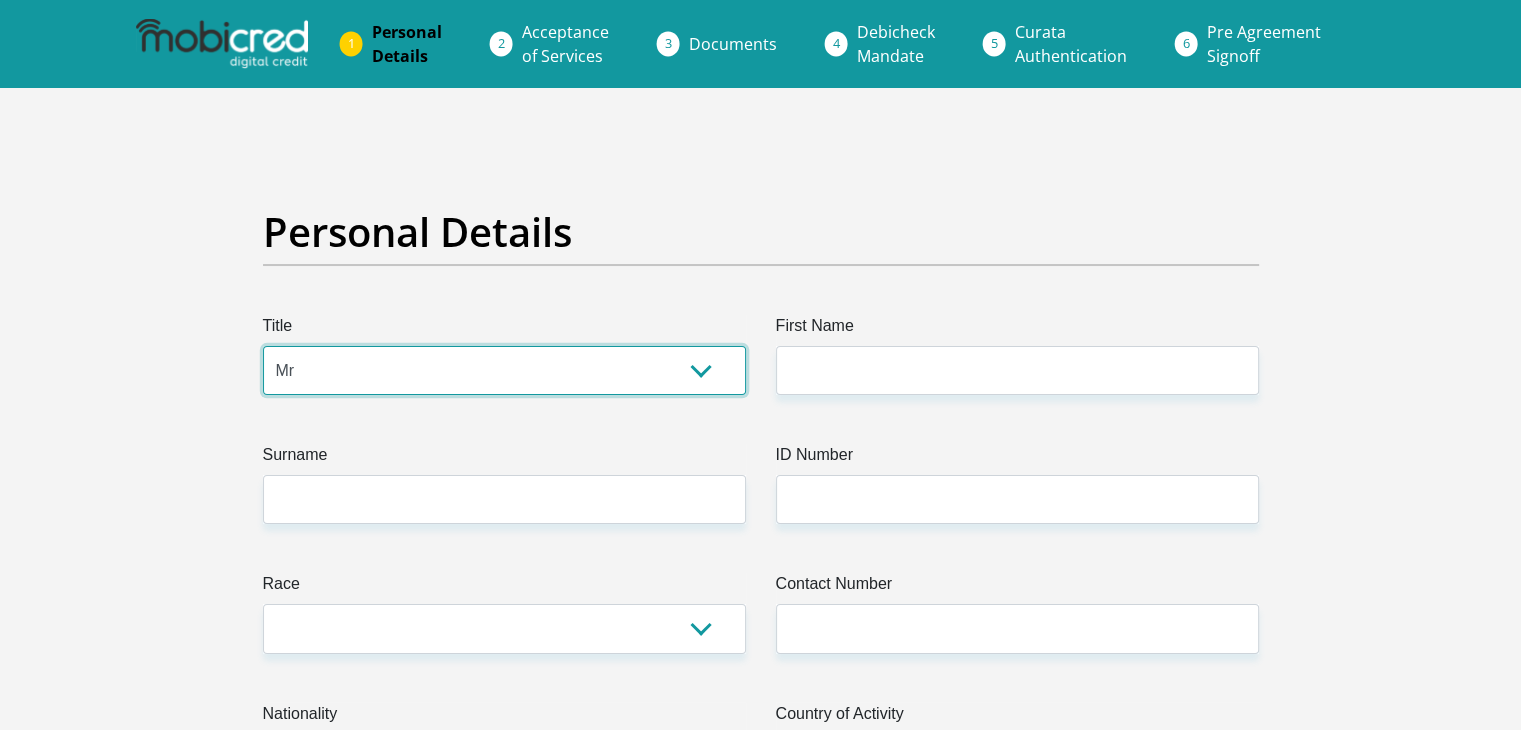 click on "Mr
Ms
Mrs
Dr
Other" at bounding box center [504, 370] 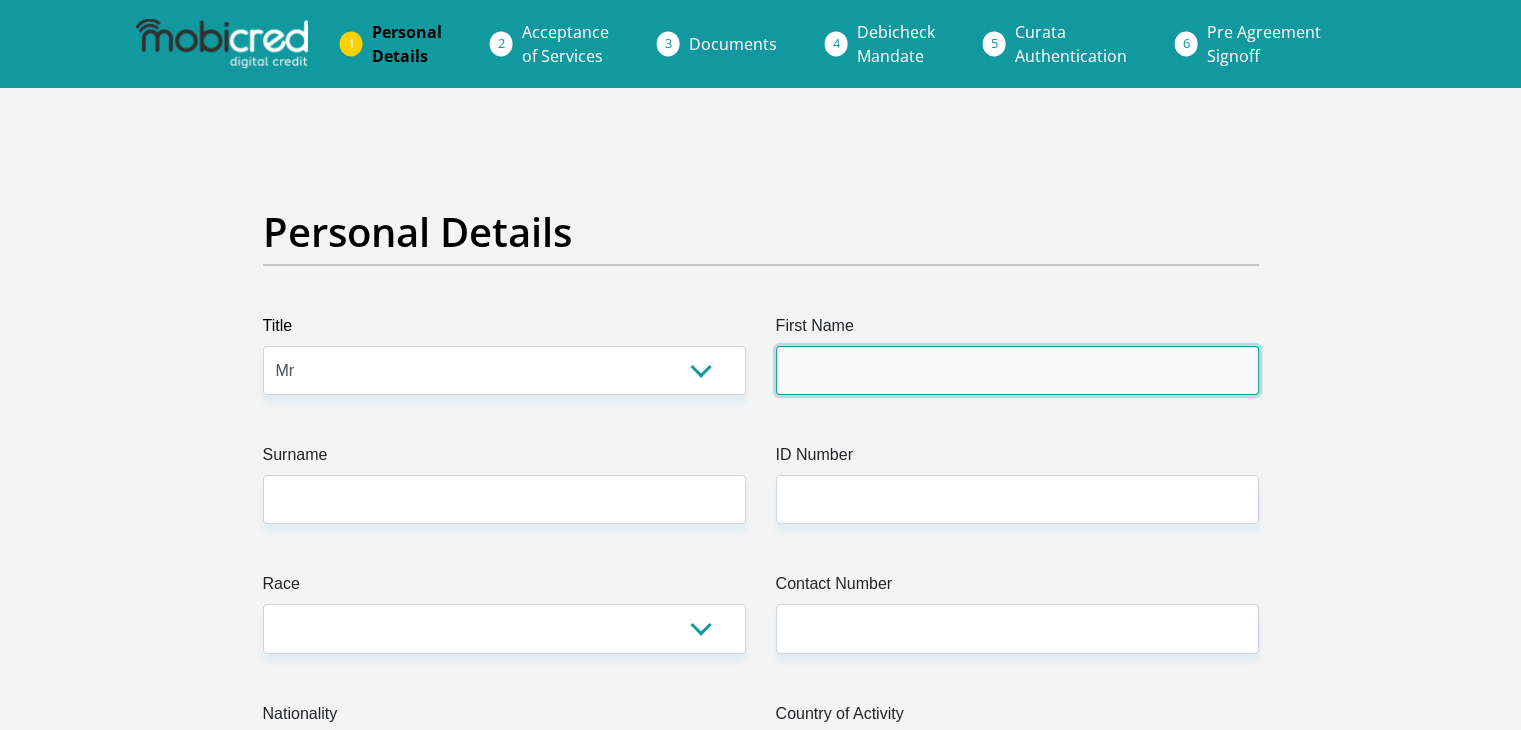 click on "First Name" at bounding box center (1017, 370) 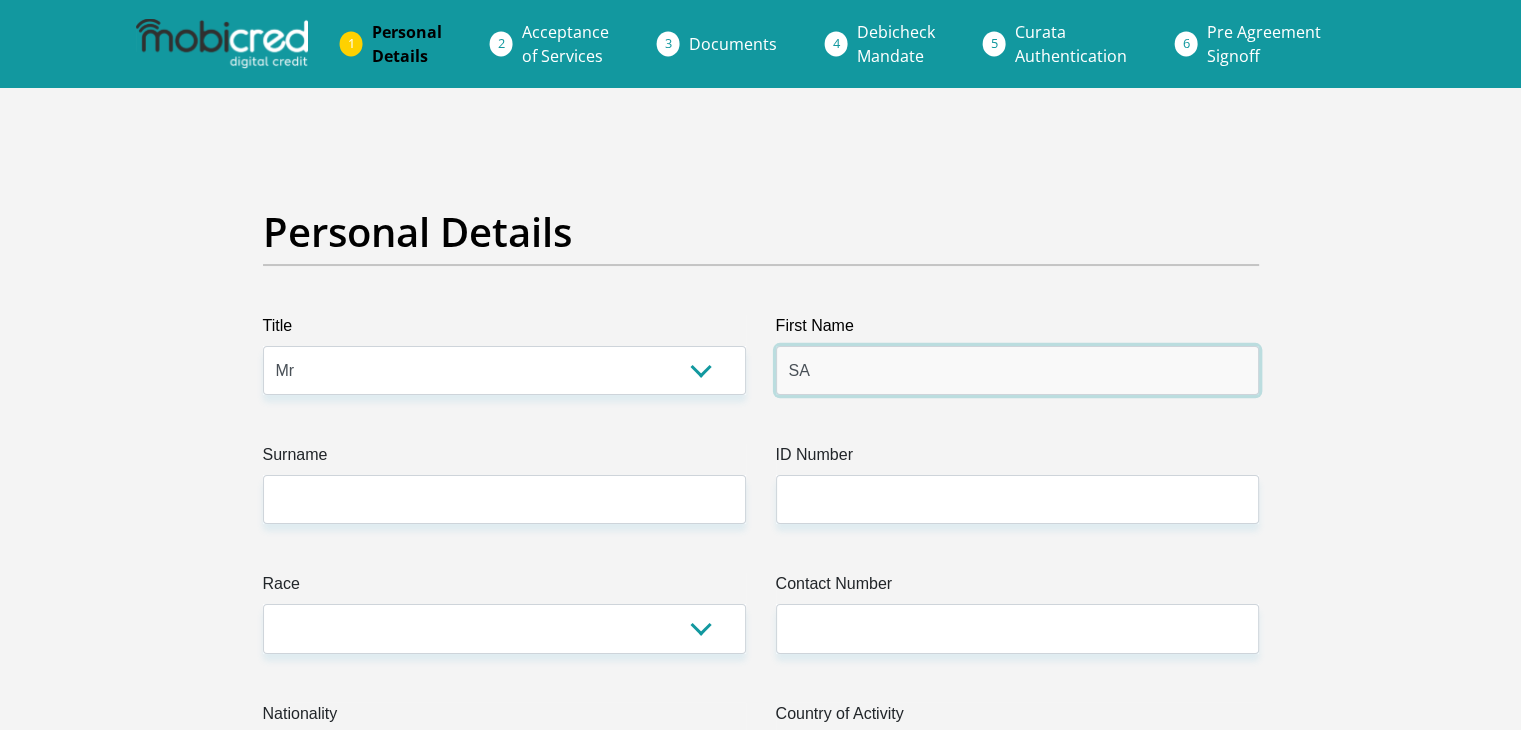 type on "[FIRST]" 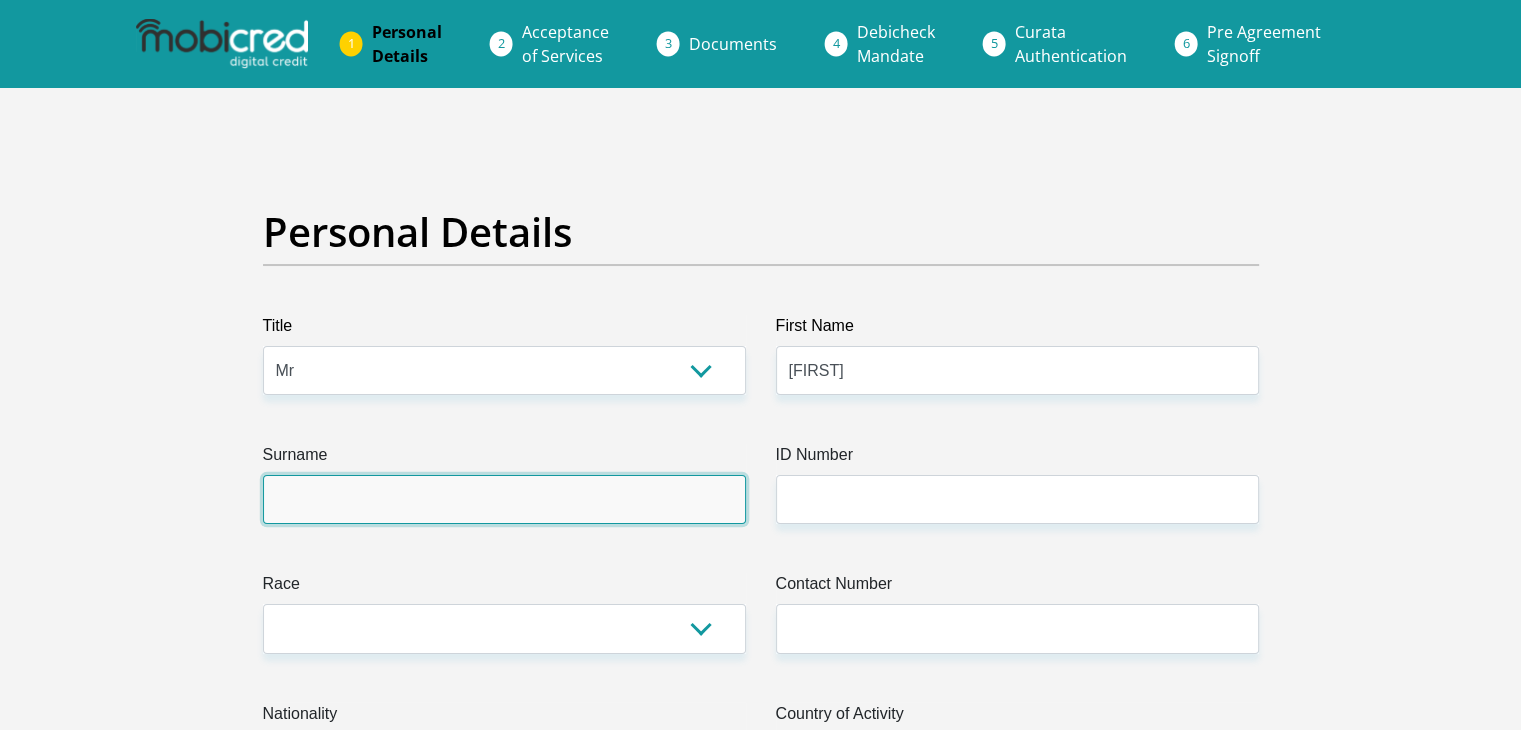 click on "Surname" at bounding box center (504, 499) 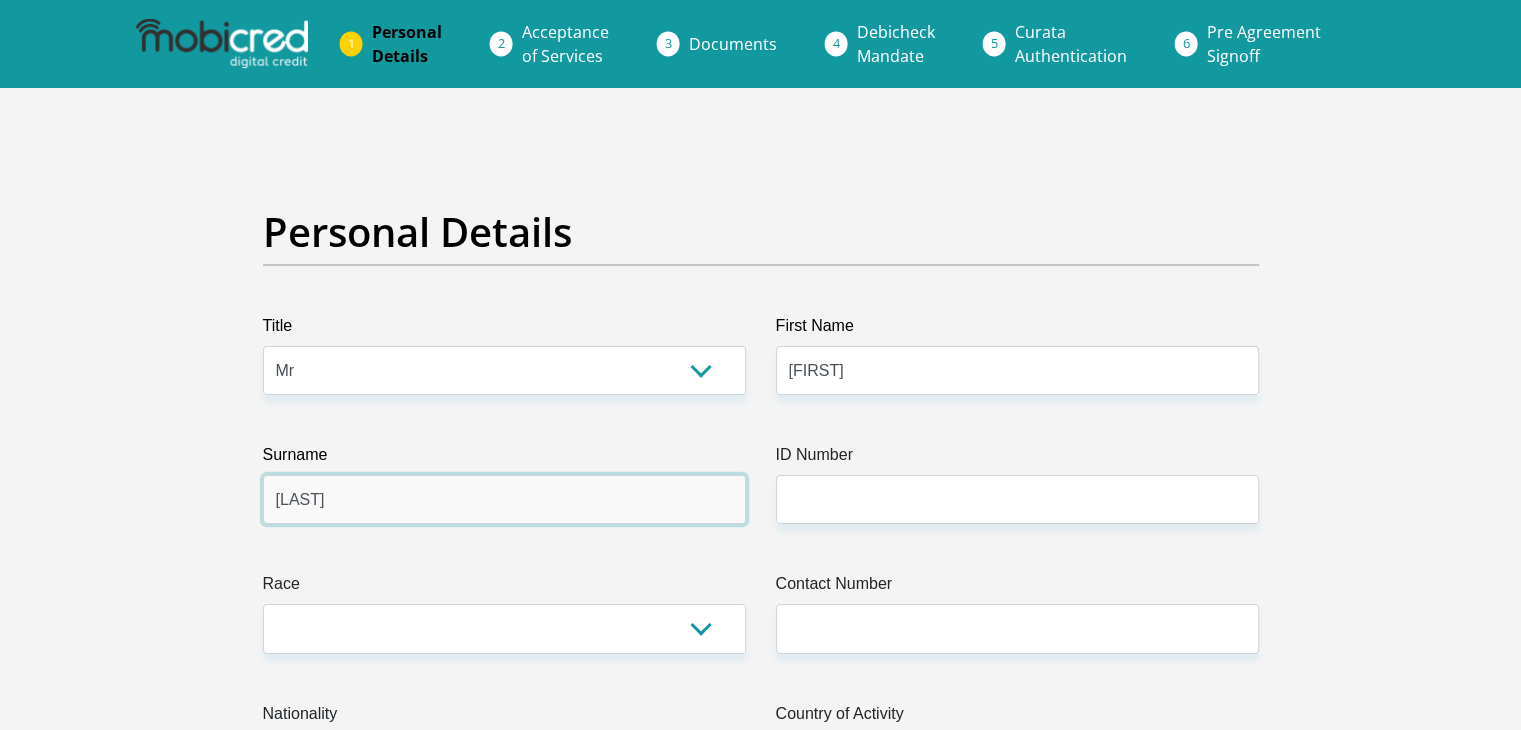type on "[LAST]" 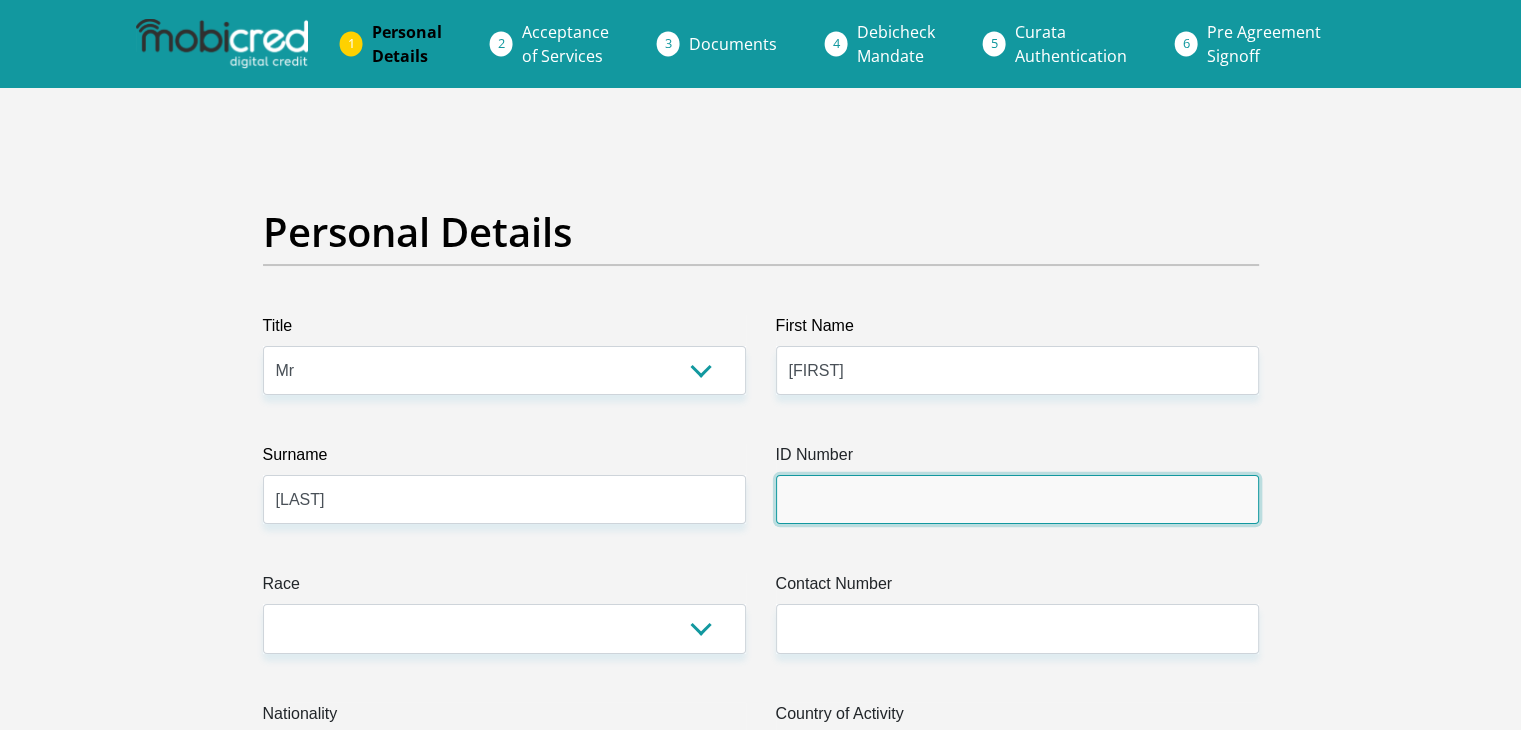 click on "ID Number" at bounding box center (1017, 499) 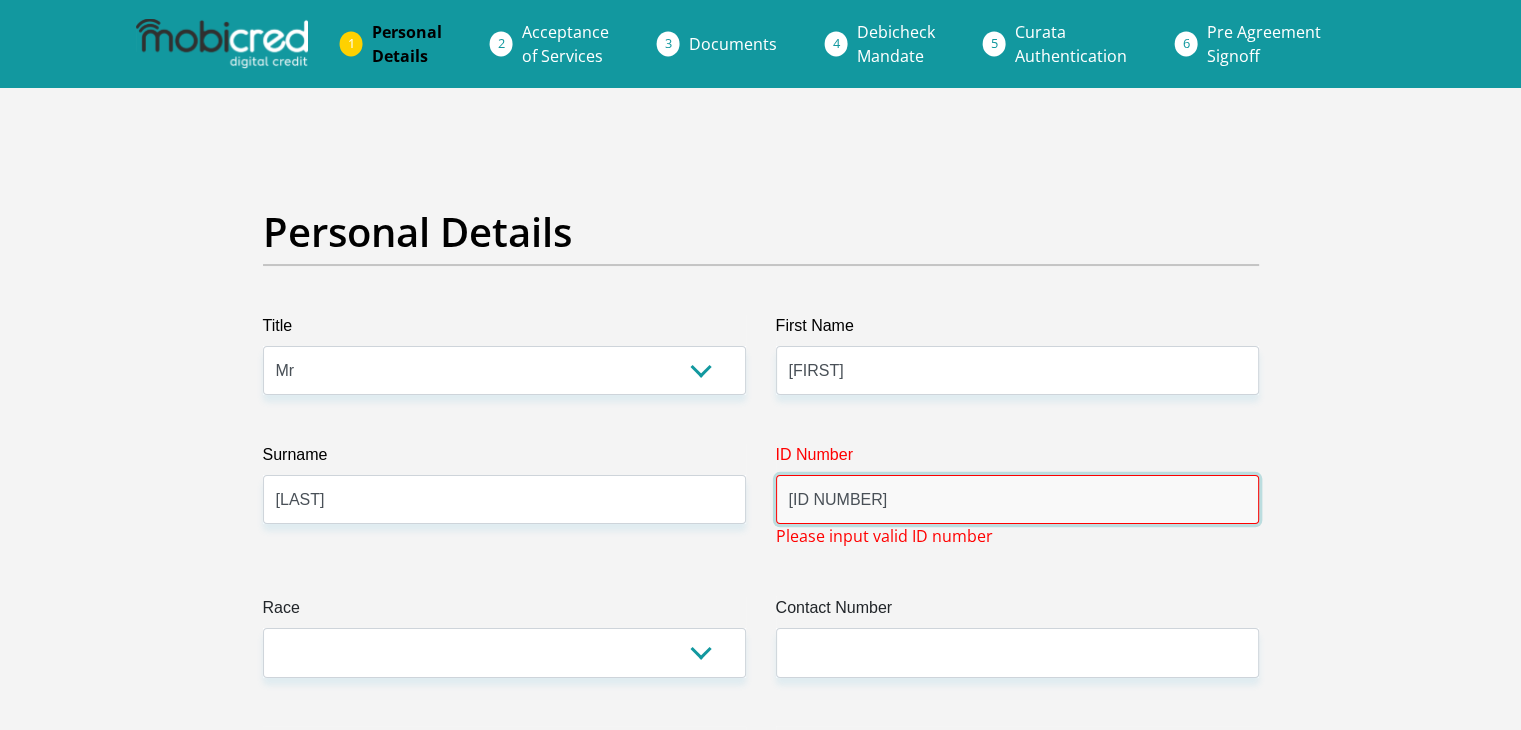 click on "[ID NUMBER]" at bounding box center (1017, 499) 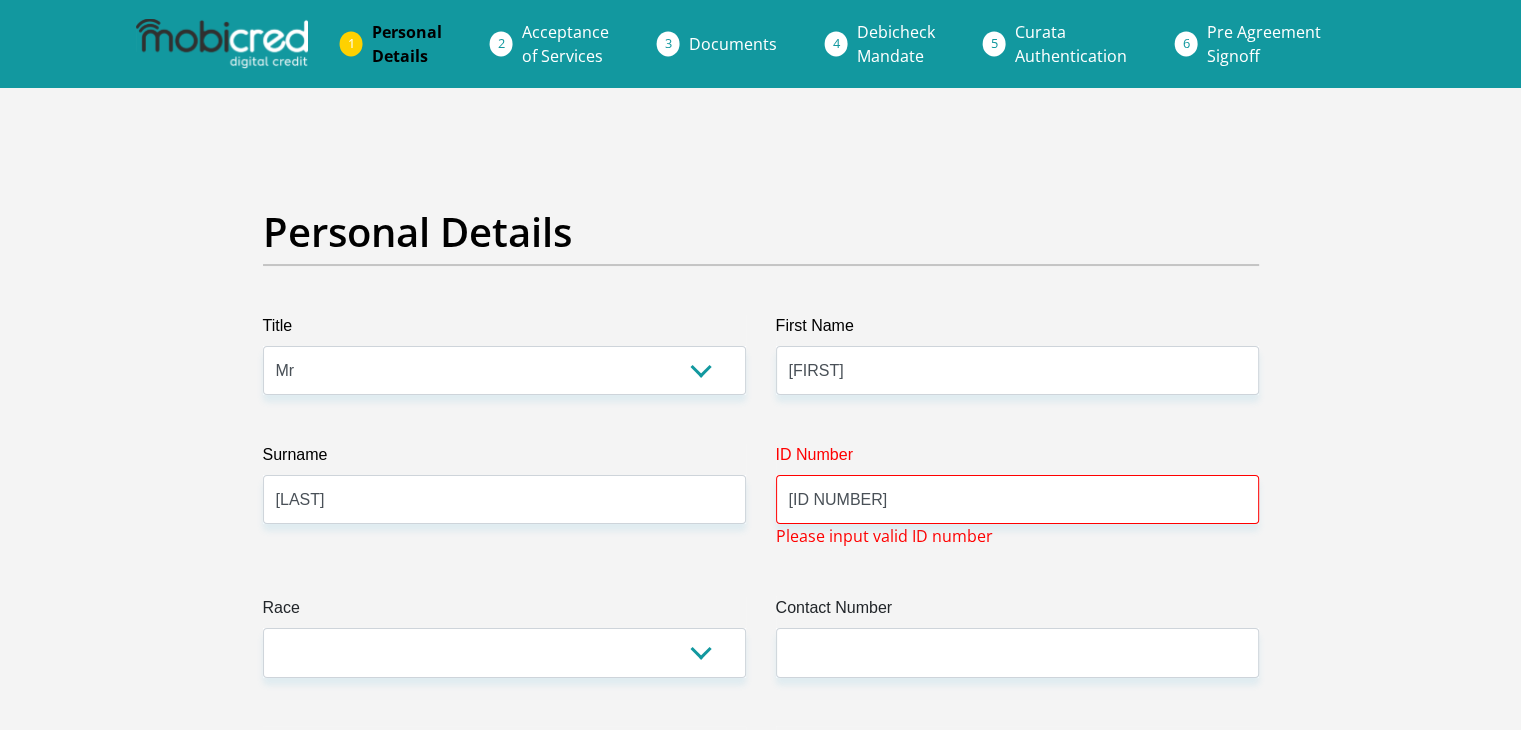 click on "Title
Mr
Ms
Mrs
Dr
Other
First Name
[FIRST]
Surname
[LAST]
ID Number
[ID NUMBER]
Please input valid ID number
Race
Black
Coloured
Indian
White
Other
Contact Number
Please input valid contact number
Nationality
South Africa
Afghanistan
Aland Islands  Albania  Algeria  Andorra" at bounding box center (761, 3579) 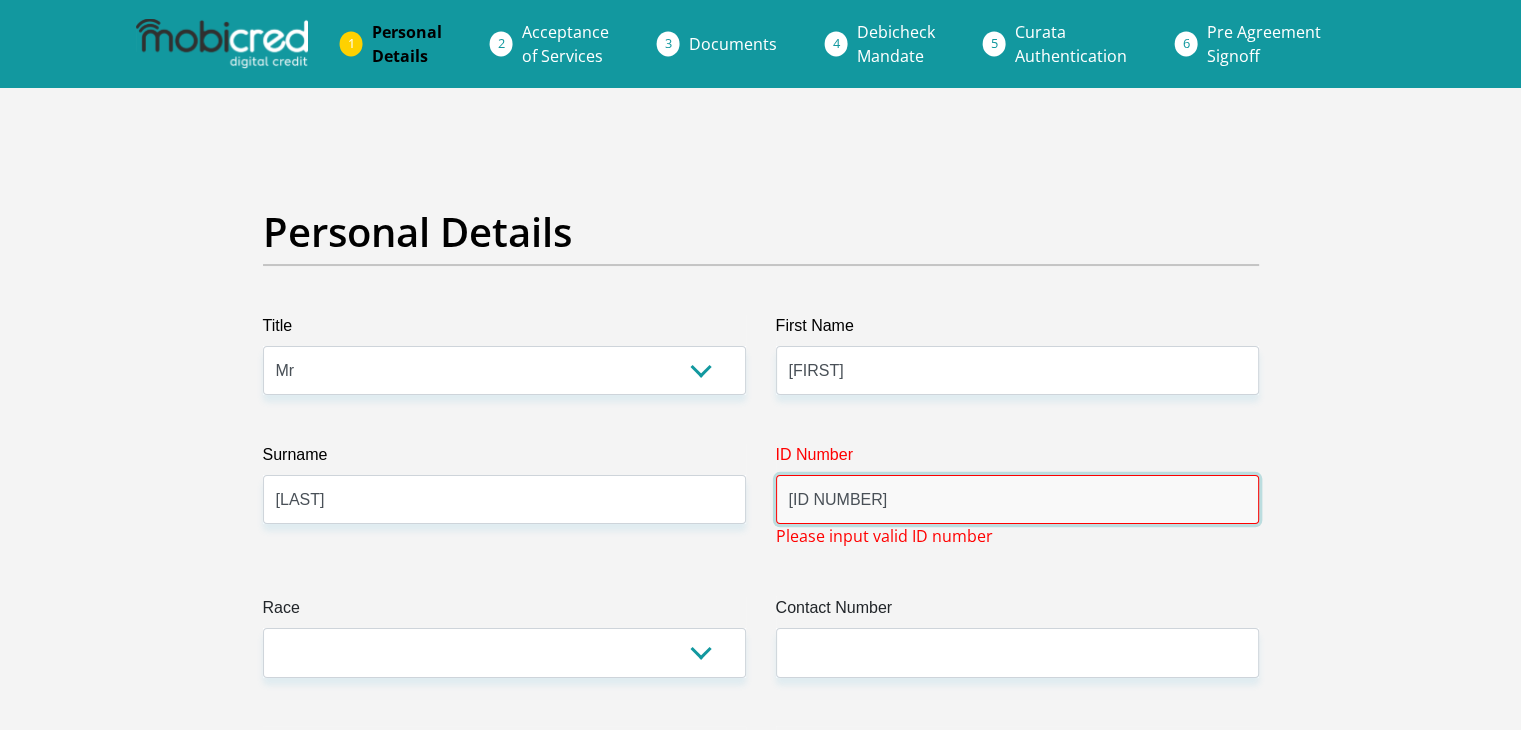 click on "[ID NUMBER]" at bounding box center (1017, 499) 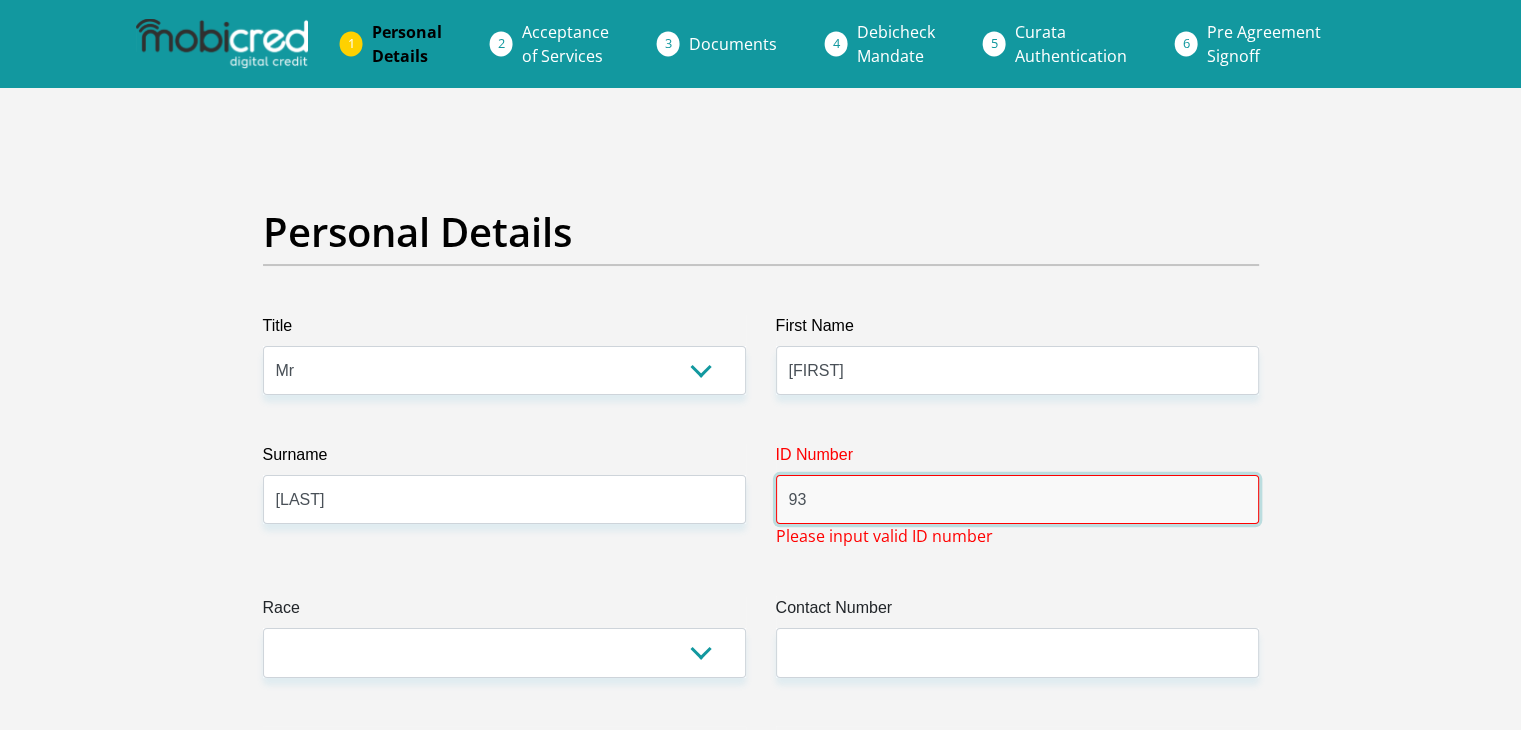 type on "9" 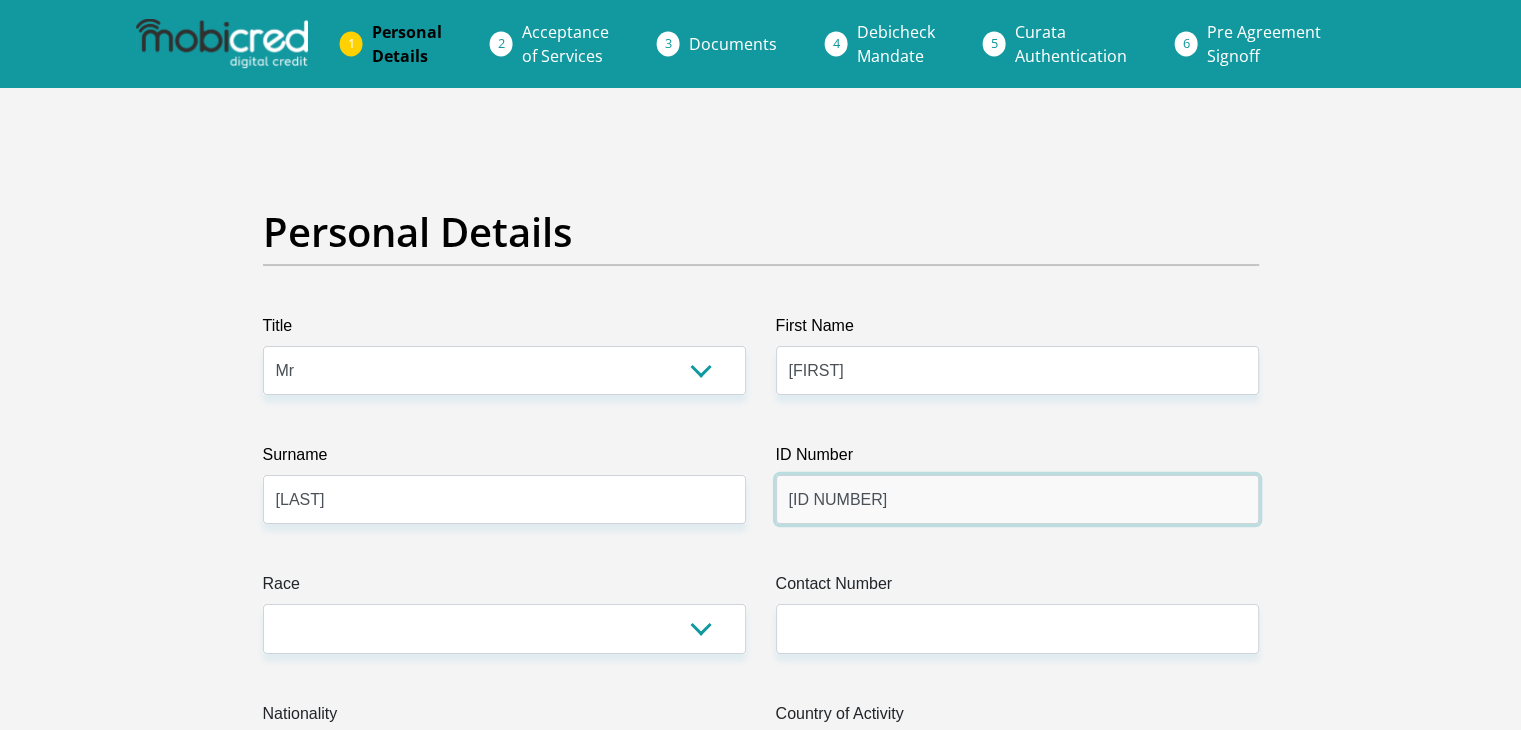 type on "[ID NUMBER]" 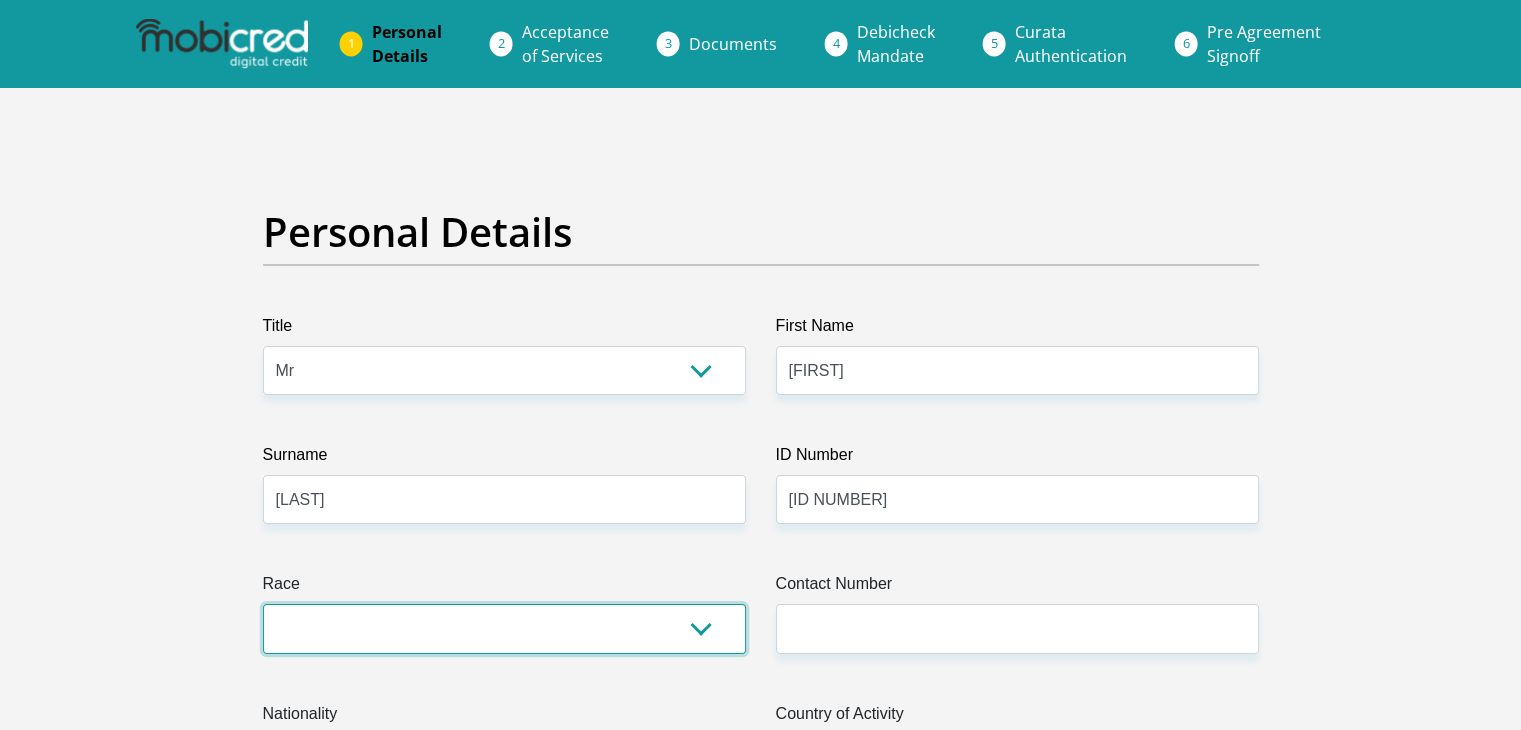 click on "Black
Coloured
Indian
White
Other" at bounding box center (504, 628) 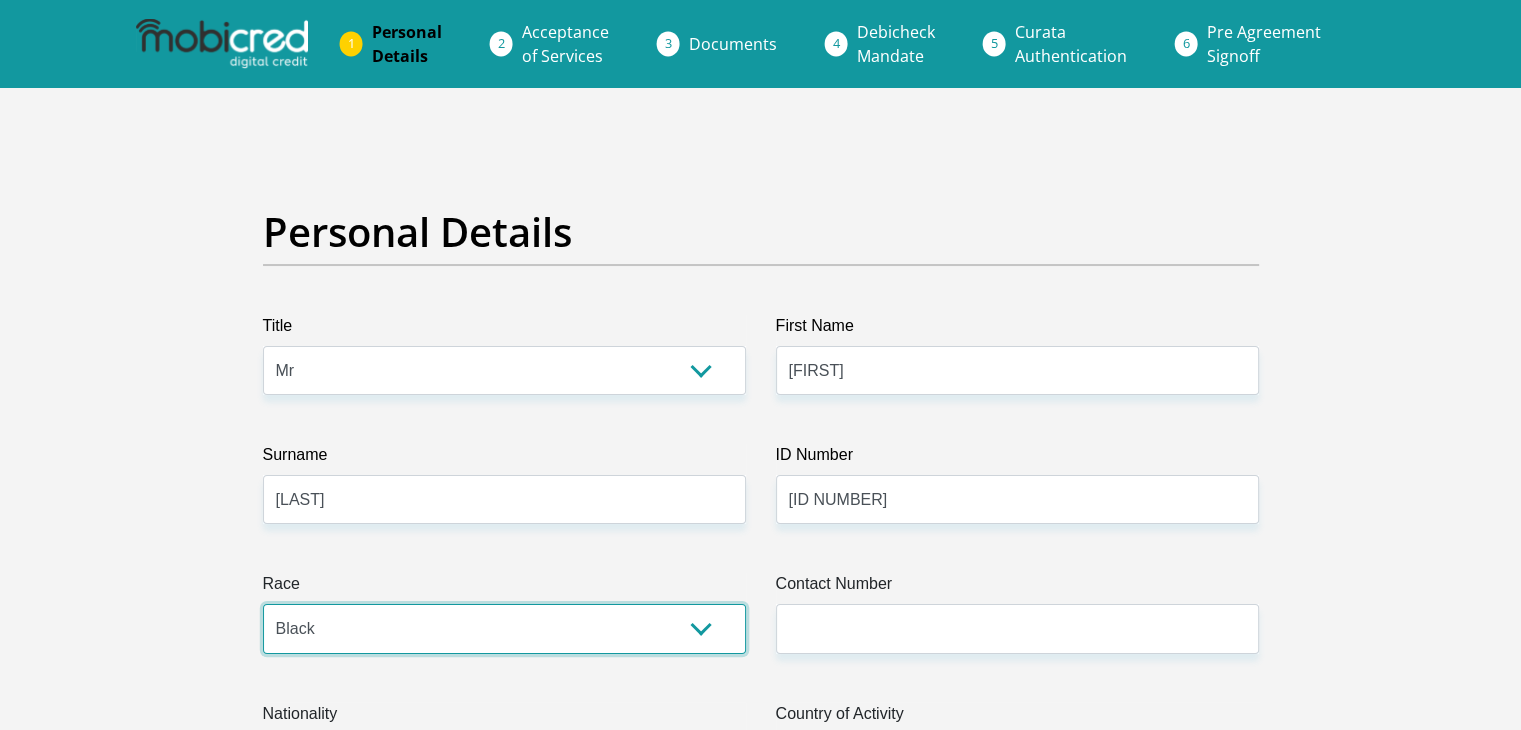 click on "Black
Coloured
Indian
White
Other" at bounding box center (504, 628) 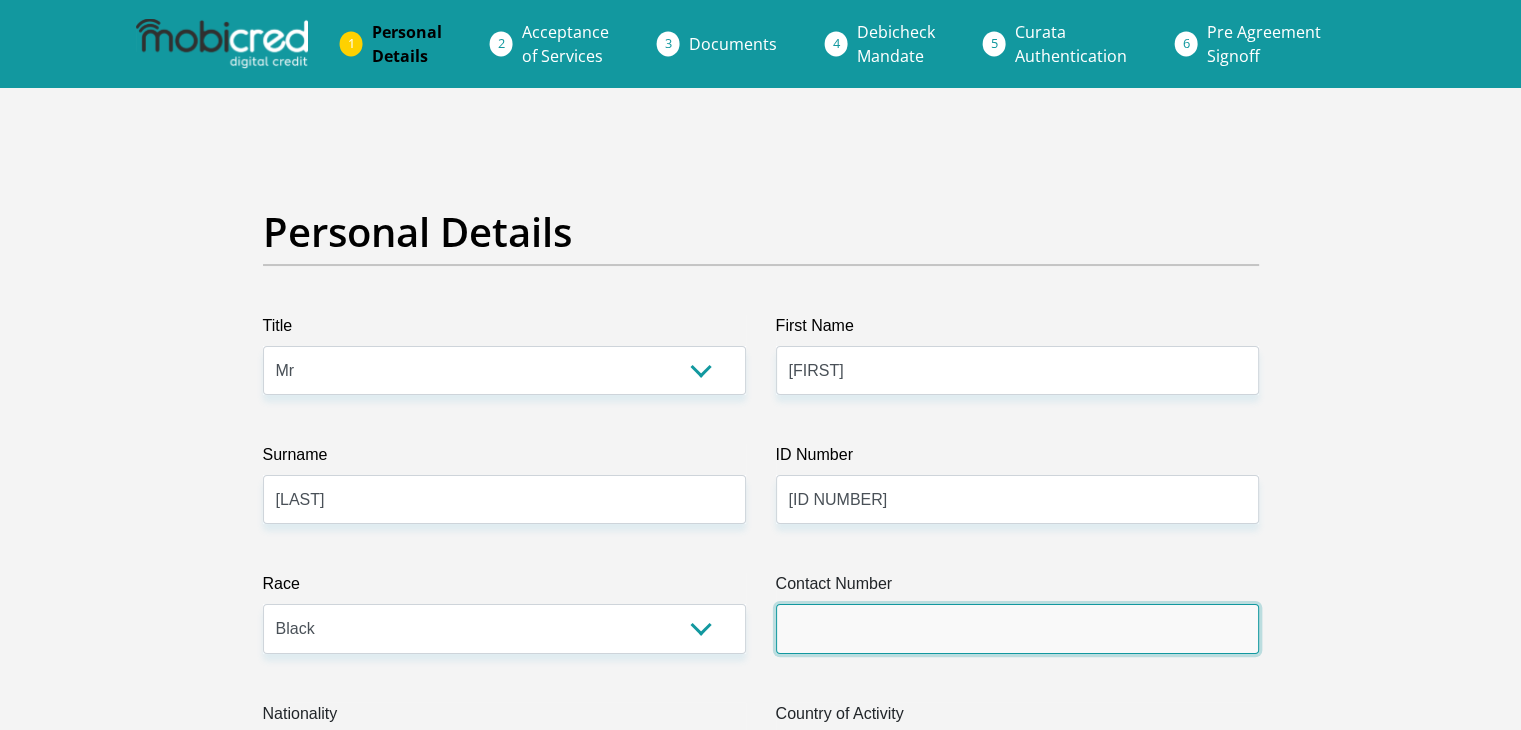 click on "Contact Number" at bounding box center [1017, 628] 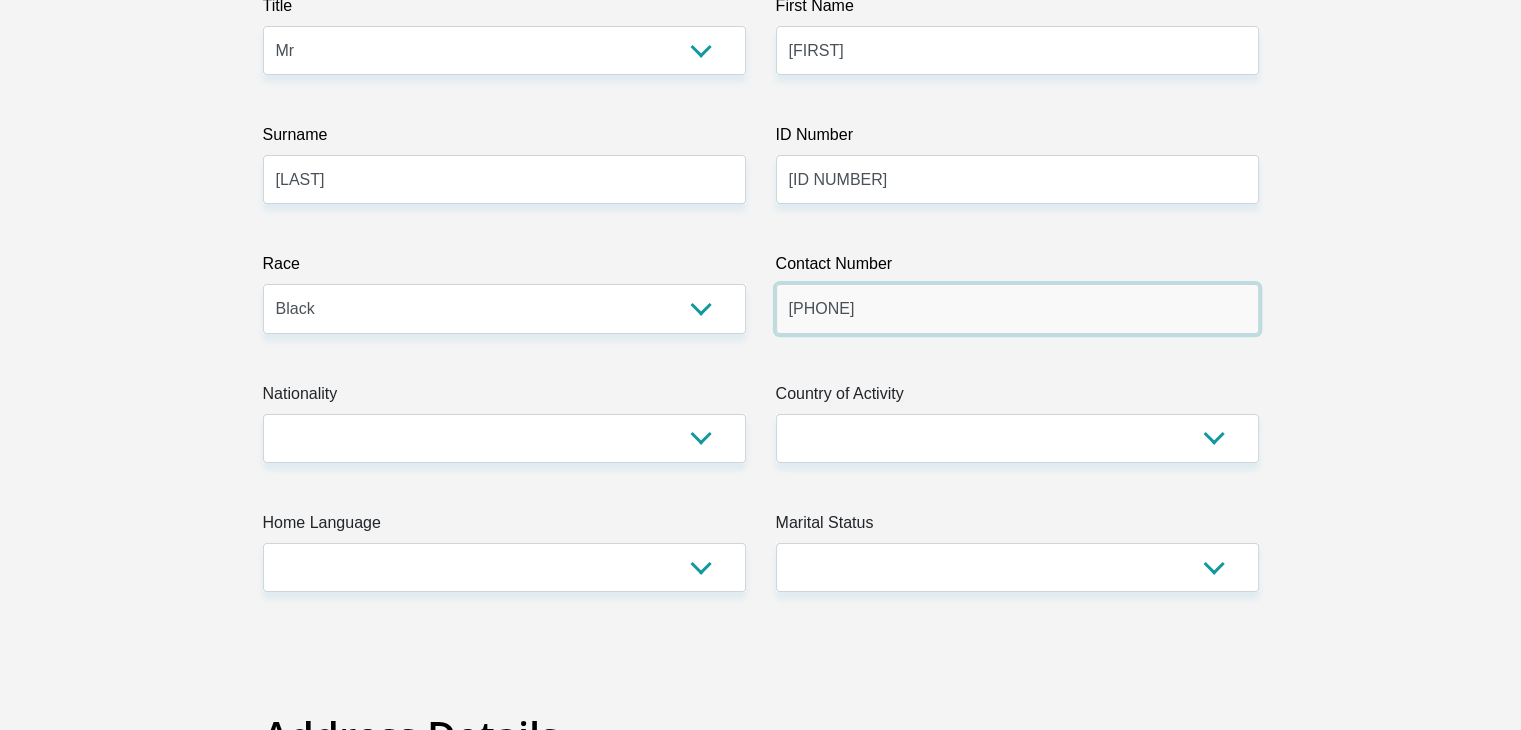 scroll, scrollTop: 320, scrollLeft: 0, axis: vertical 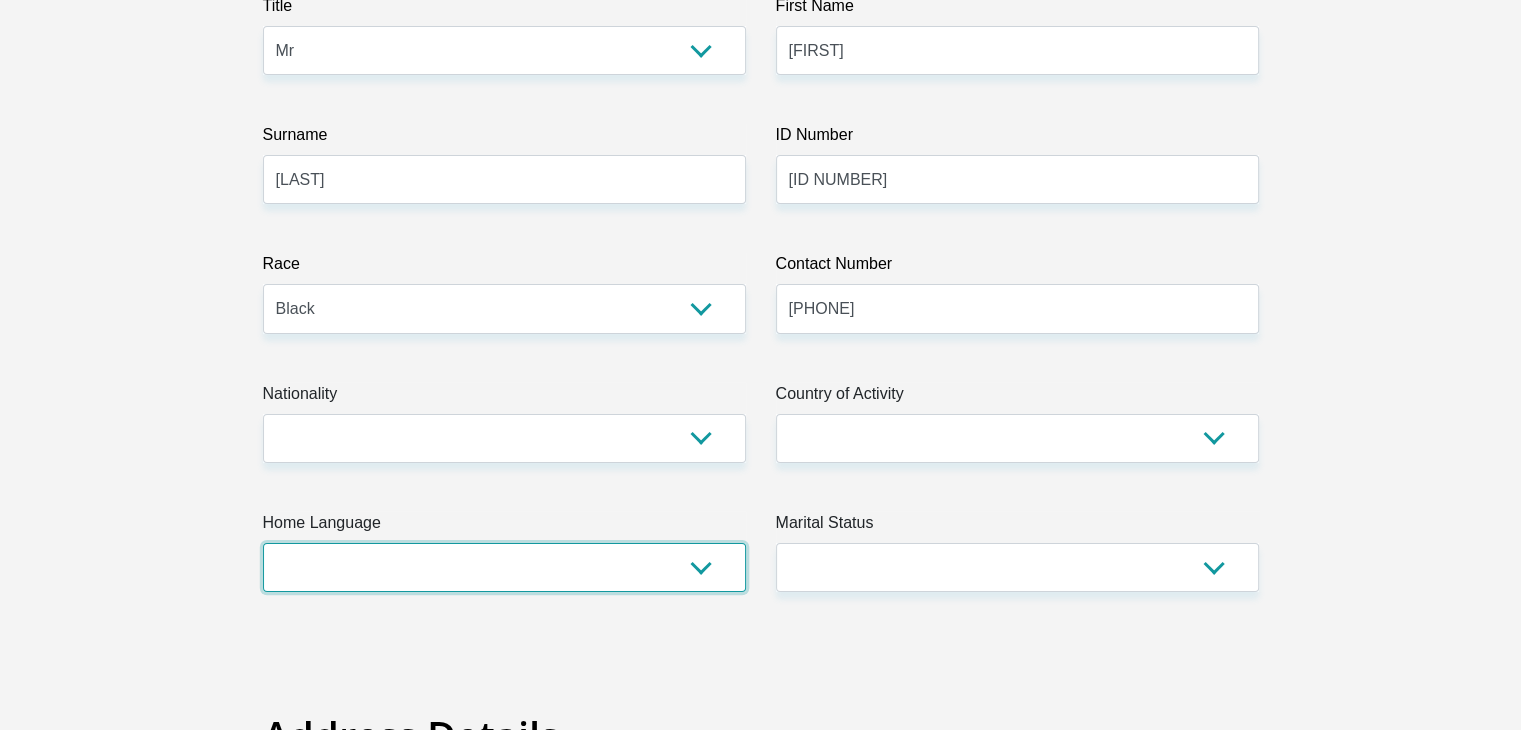 click on "Afrikaans
English
Sepedi
South Ndebele
Southern Sotho
Swati
Tsonga
Tswana
Venda
Xhosa
Zulu
Other" at bounding box center (504, 567) 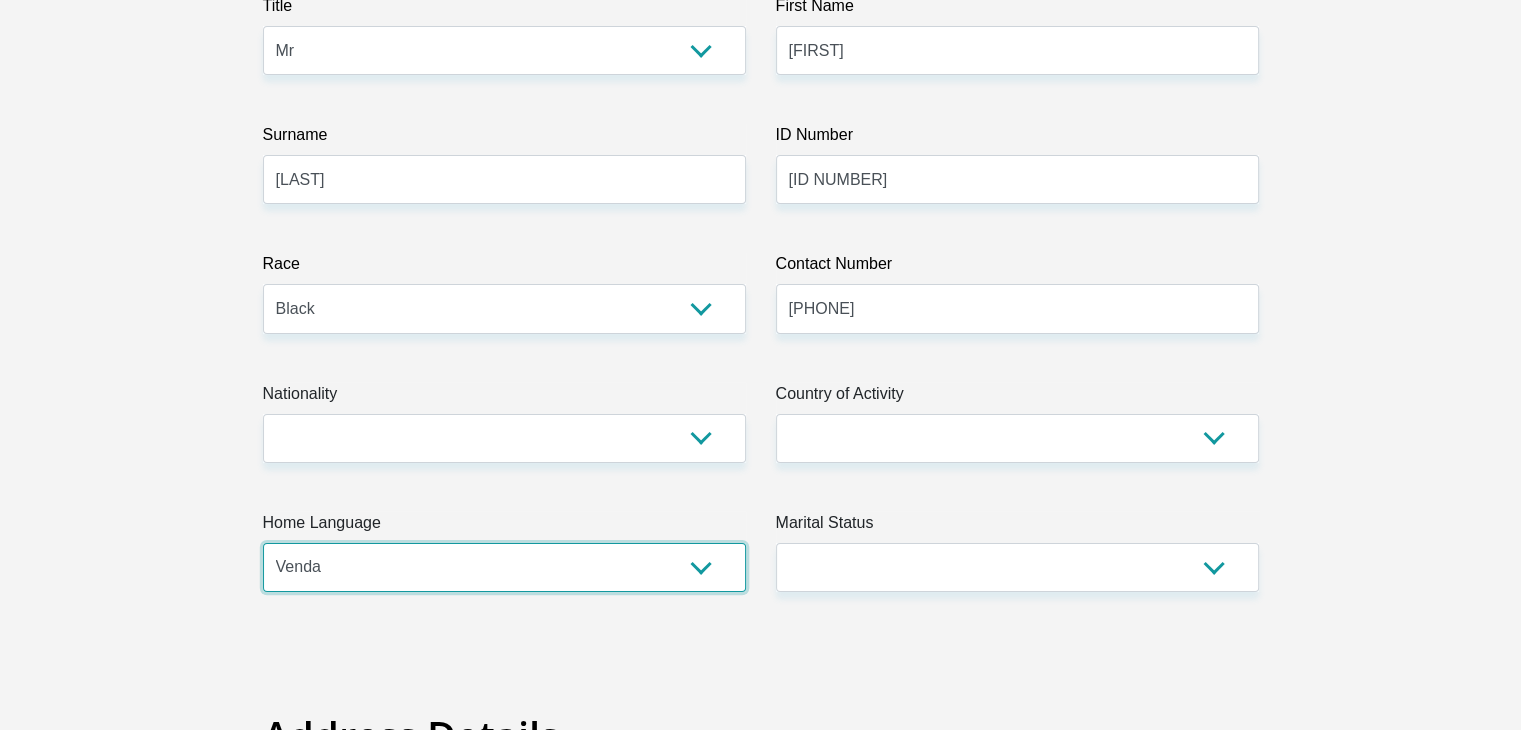 click on "Afrikaans
English
Sepedi
South Ndebele
Southern Sotho
Swati
Tsonga
Tswana
Venda
Xhosa
Zulu
Other" at bounding box center (504, 567) 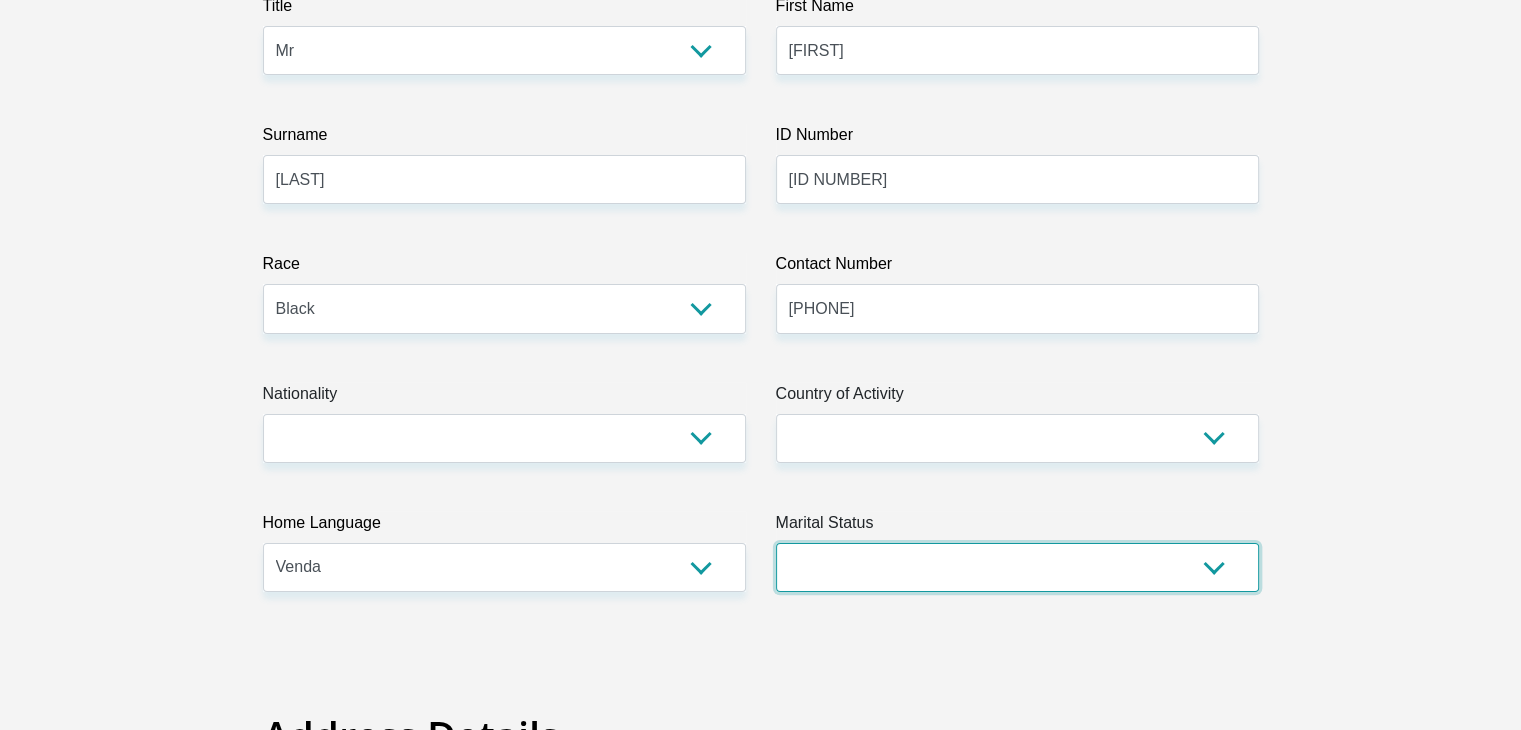 click on "Married ANC
Single
Divorced
Widowed
Married COP or Customary Law" at bounding box center (1017, 567) 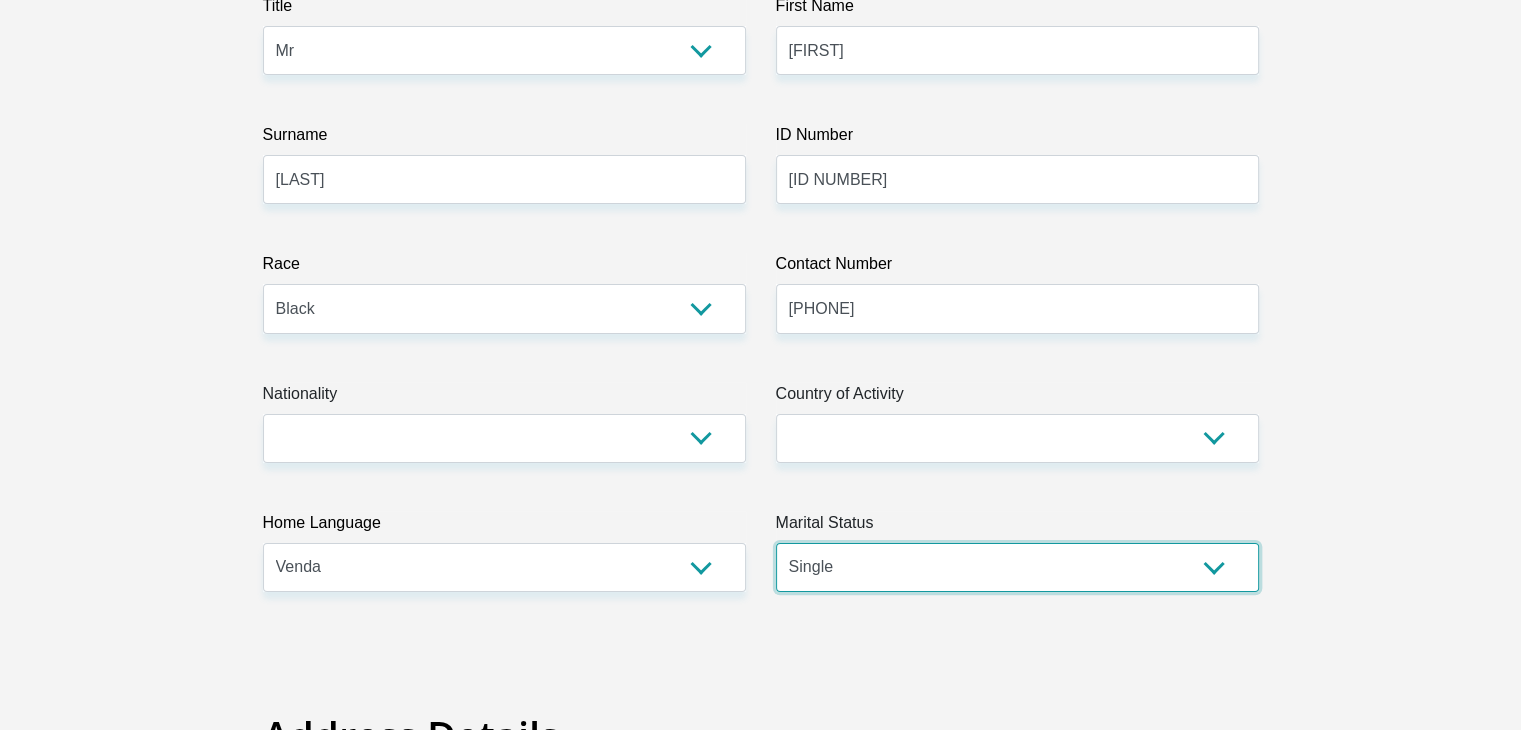 click on "Married ANC
Single
Divorced
Widowed
Married COP or Customary Law" at bounding box center (1017, 567) 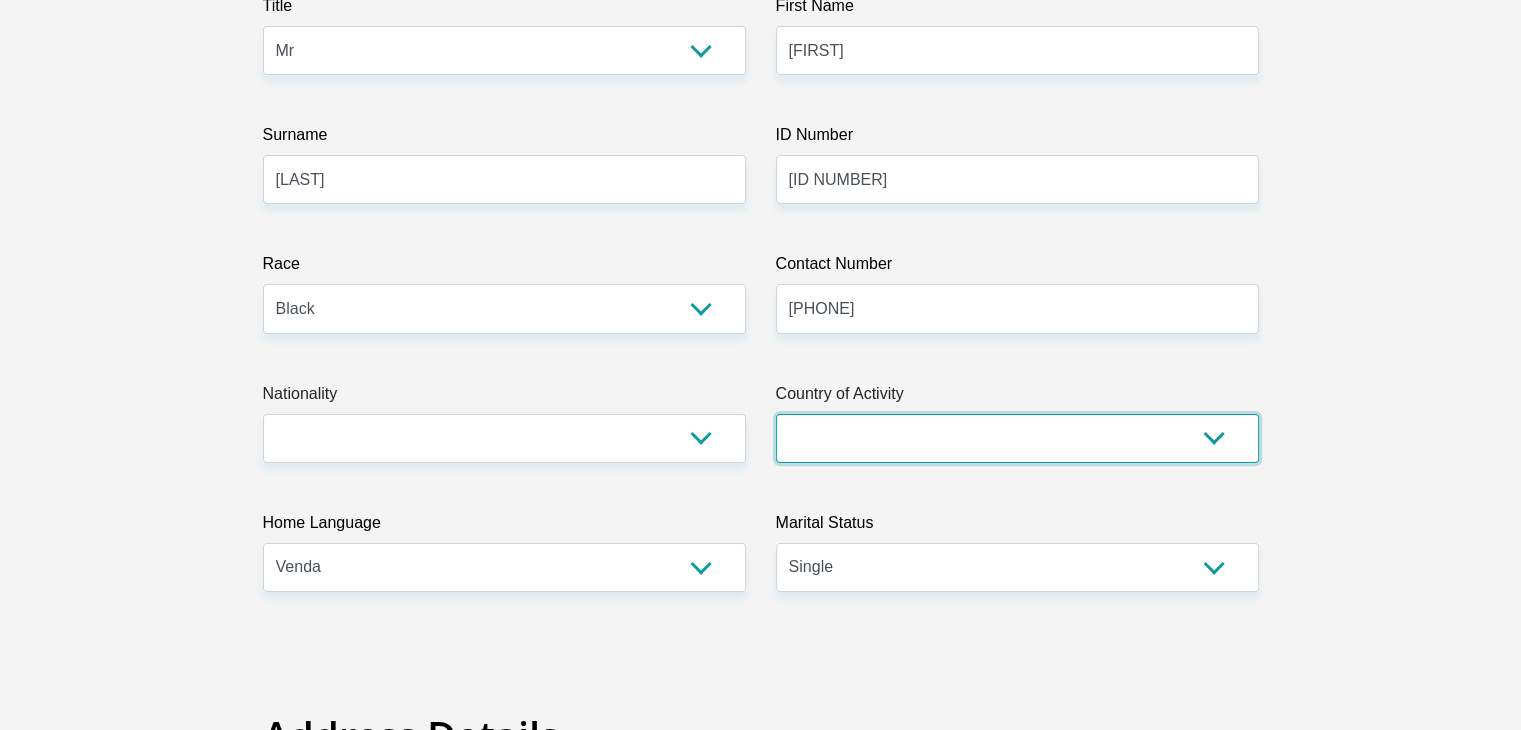 click on "South Africa
Afghanistan
Aland Islands
Albania
Algeria
America Samoa
American Virgin Islands
Andorra
Angola
Anguilla
Antarctica
Antigua and Barbuda
Argentina
Armenia
Aruba
Ascension Island
Australia
Austria
Azerbaijan
Chad" at bounding box center (1017, 438) 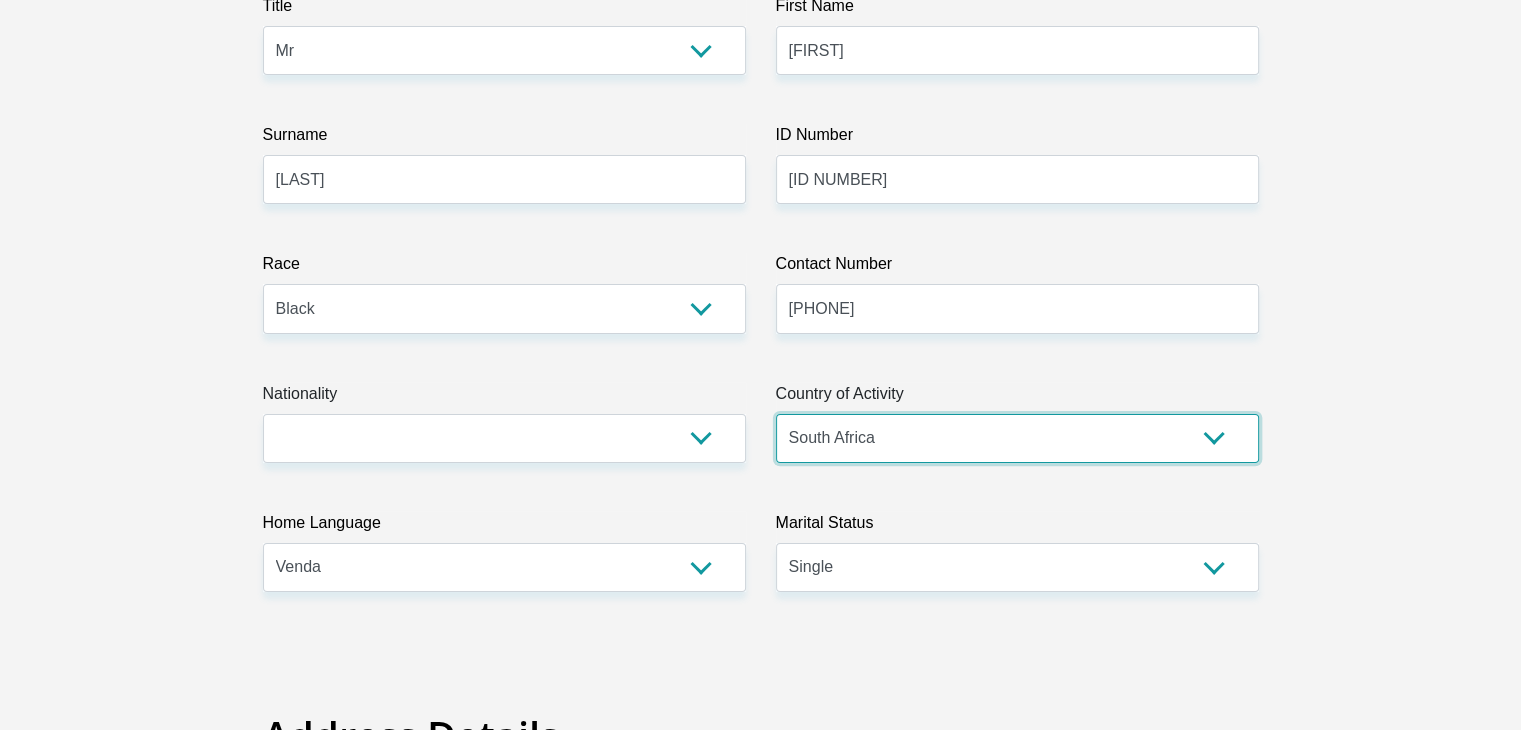 click on "South Africa
Afghanistan
Aland Islands
Albania
Algeria
America Samoa
American Virgin Islands
Andorra
Angola
Anguilla
Antarctica
Antigua and Barbuda
Argentina
Armenia
Aruba
Ascension Island
Australia
Austria
Azerbaijan
Chad" at bounding box center (1017, 438) 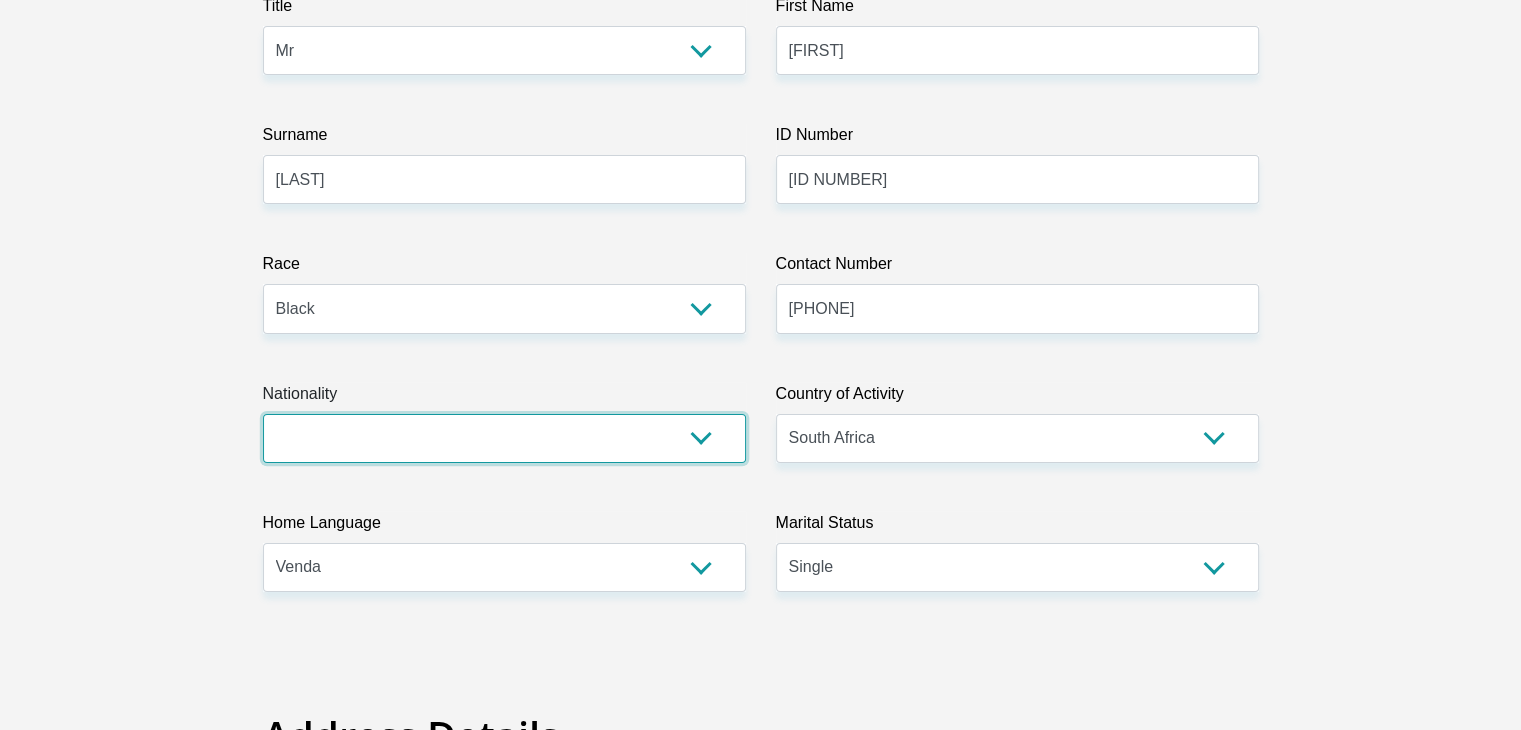 click on "South Africa
Afghanistan
Aland Islands
Albania
Algeria
America Samoa
American Virgin Islands
Andorra
Angola
Anguilla
Antarctica
Antigua and Barbuda
Argentina
Armenia
Aruba
Ascension Island
Australia
Austria
Azerbaijan
Bahamas
Bahrain
Bangladesh
Barbados
Chad" at bounding box center (504, 438) 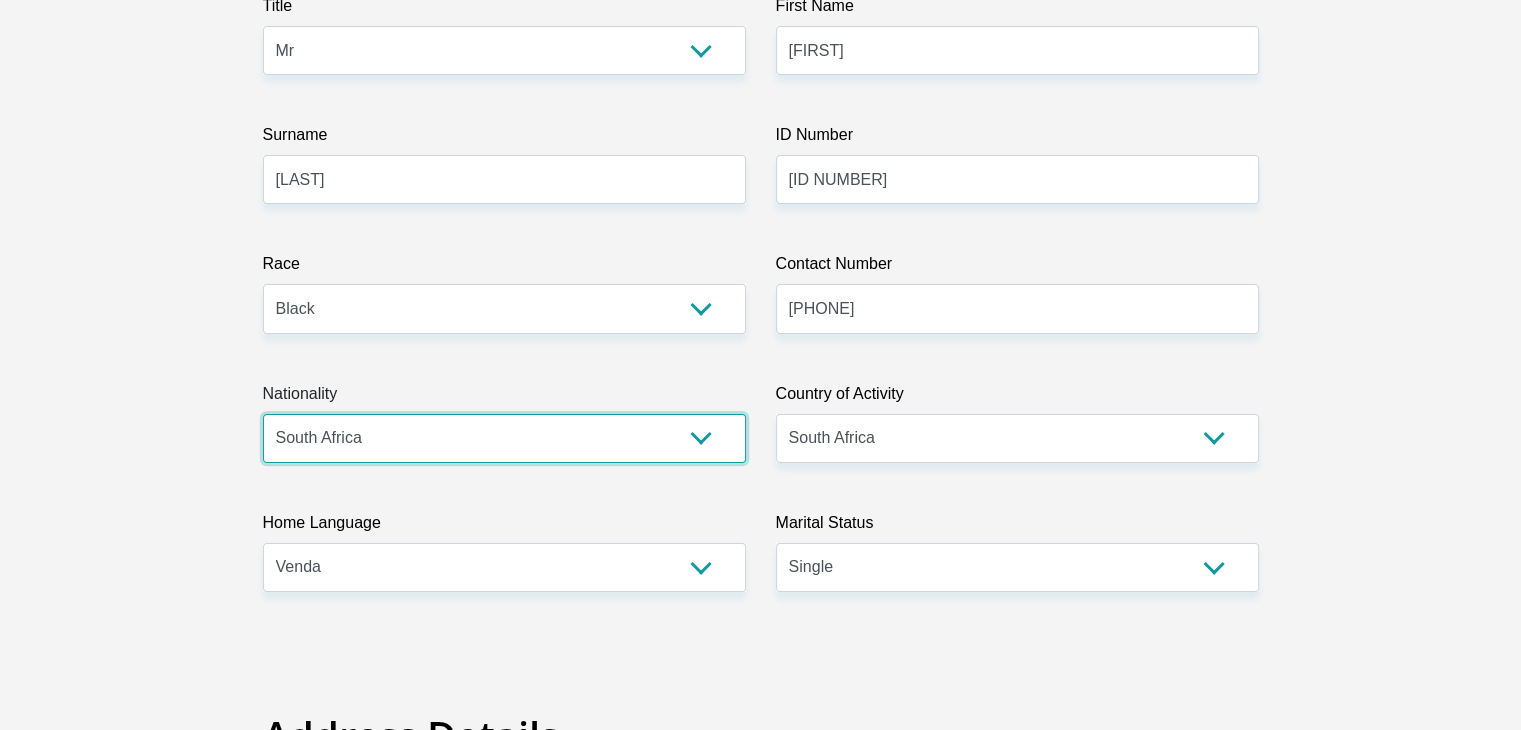 click on "South Africa
Afghanistan
Aland Islands
Albania
Algeria
America Samoa
American Virgin Islands
Andorra
Angola
Anguilla
Antarctica
Antigua and Barbuda
Argentina
Armenia
Aruba
Ascension Island
Australia
Austria
Azerbaijan
Bahamas
Bahrain
Bangladesh
Barbados
Chad" at bounding box center [504, 438] 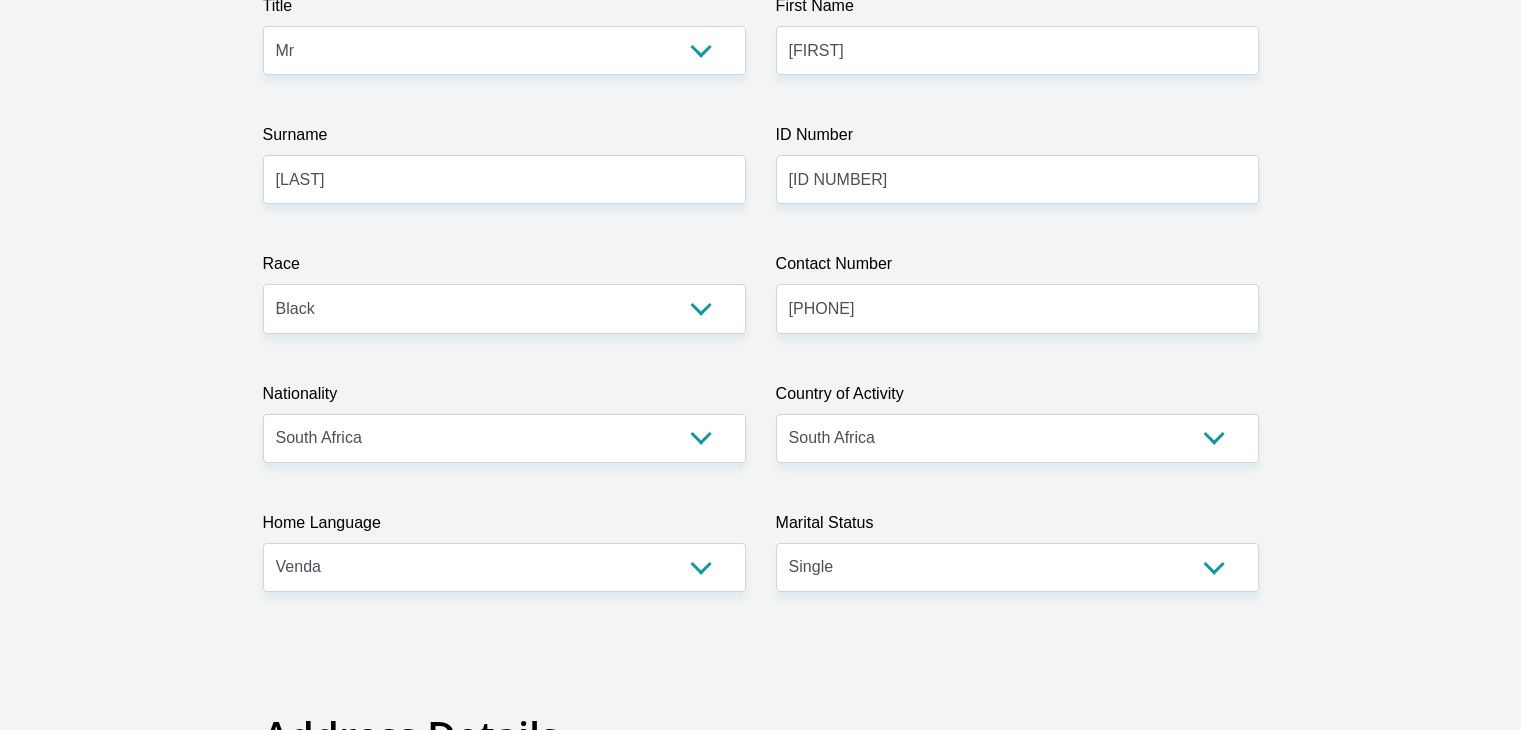 click on "Title
Mr
Ms
Mrs
Dr
Other
First Name
[FIRST]
Surname
[LAST]
ID Number
[ID NUMBER]
Please input valid ID number
Race
Black
Coloured
Indian
White
Other
Contact Number
[PHONE]
Please input valid contact number
Nationality
South Africa
Afghanistan
Aland Islands  Albania  Algeria  Andorra" at bounding box center [761, 3247] 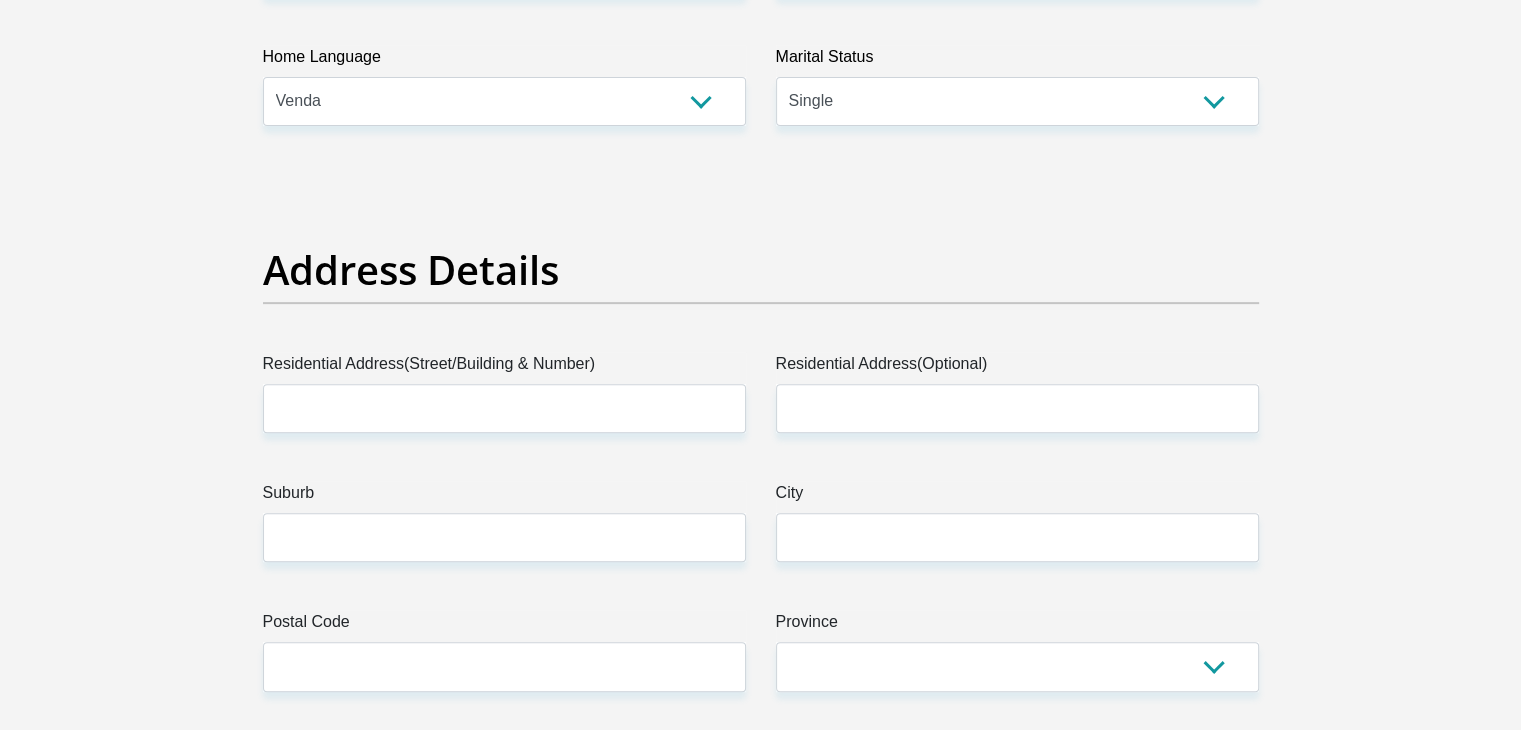 scroll, scrollTop: 787, scrollLeft: 0, axis: vertical 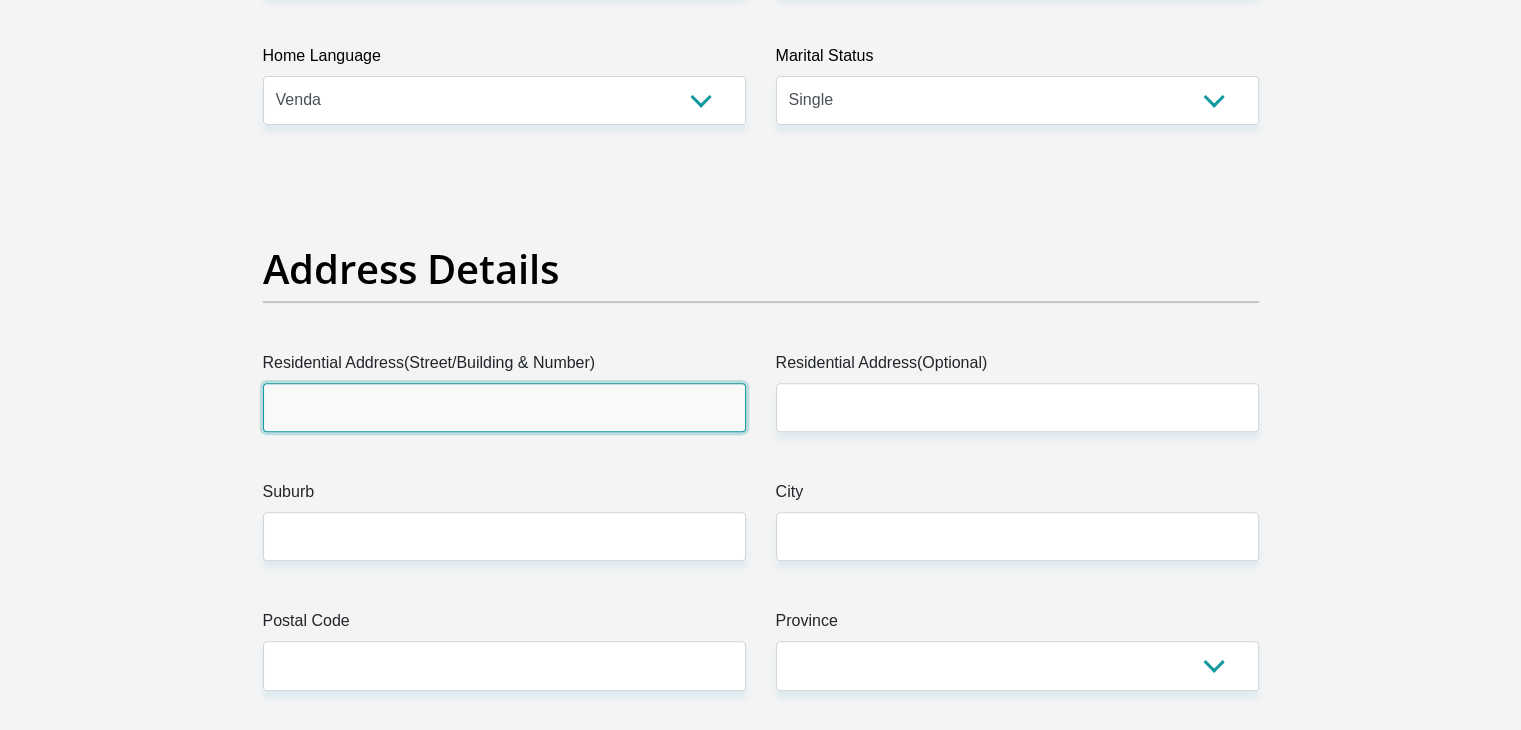 click on "Residential Address(Street/Building & Number)" at bounding box center [504, 407] 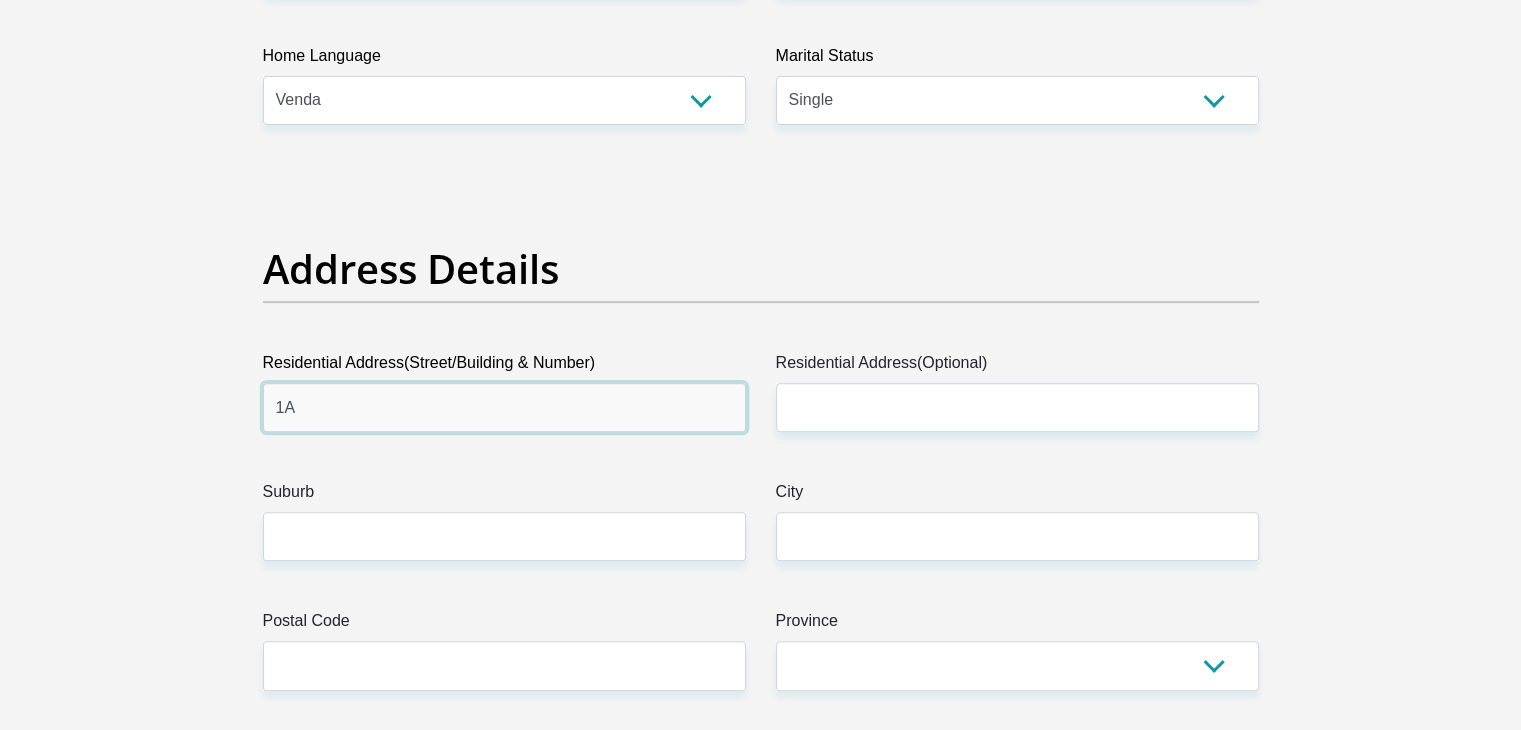 type on "1" 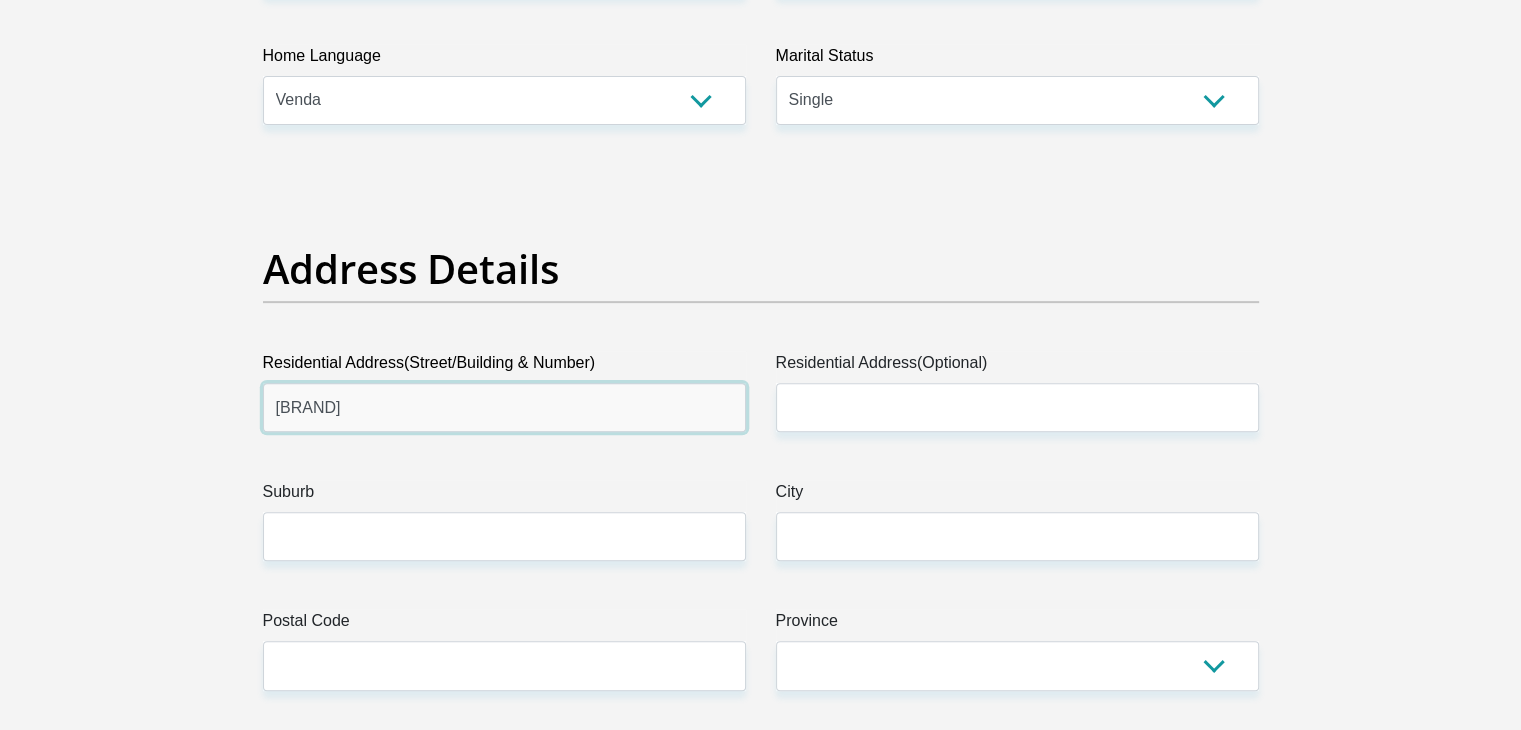 type on "A" 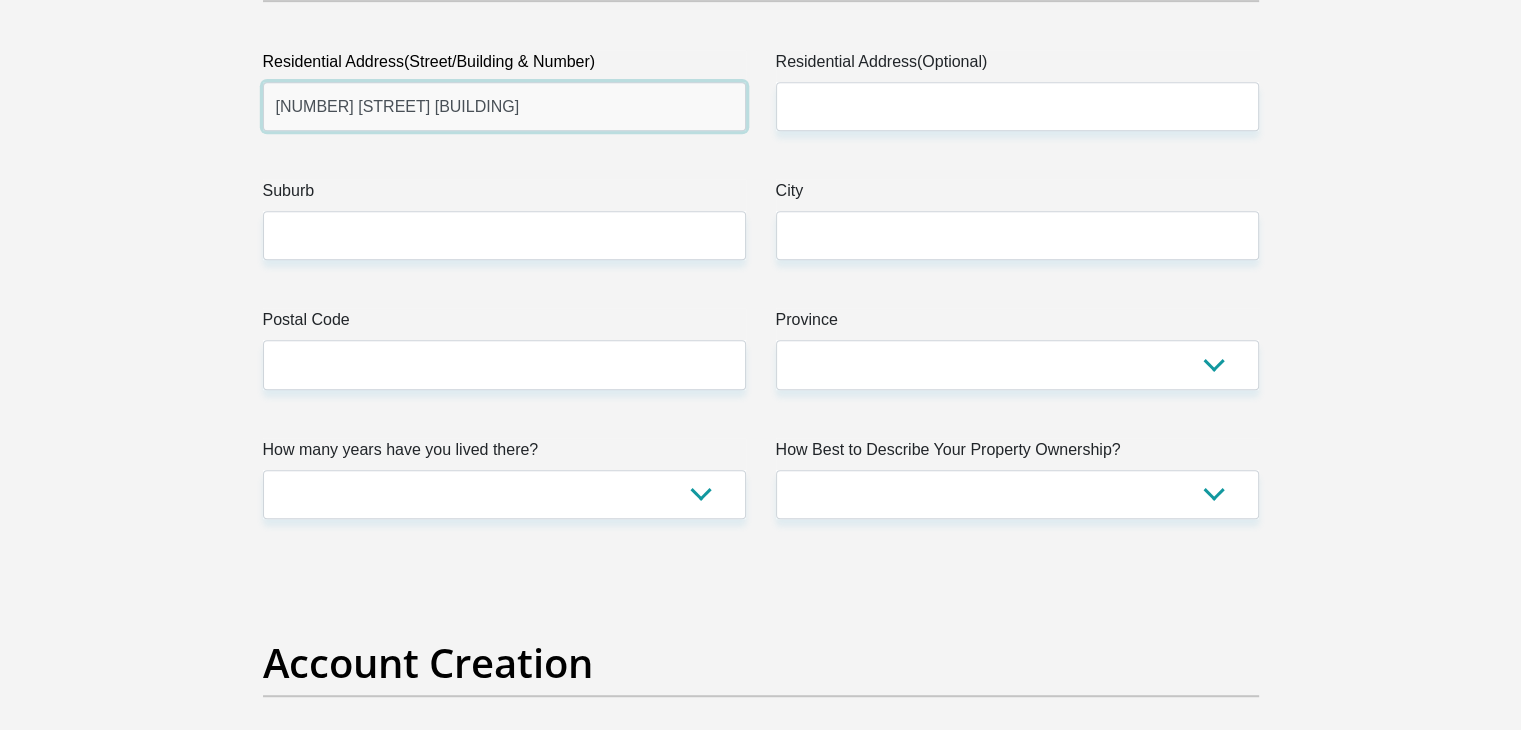 scroll, scrollTop: 1087, scrollLeft: 0, axis: vertical 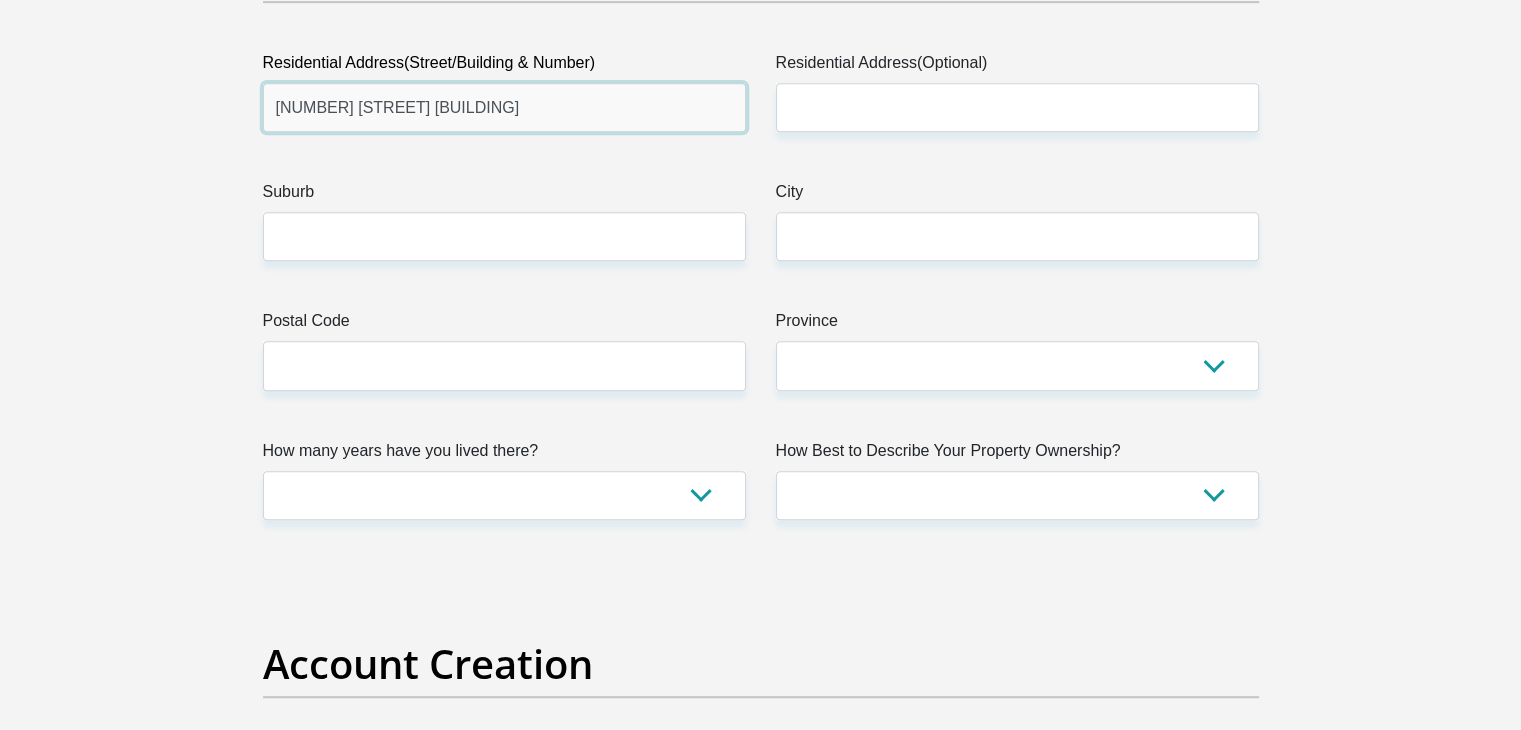 type on "[NUMBER] [STREET] [BUILDING]" 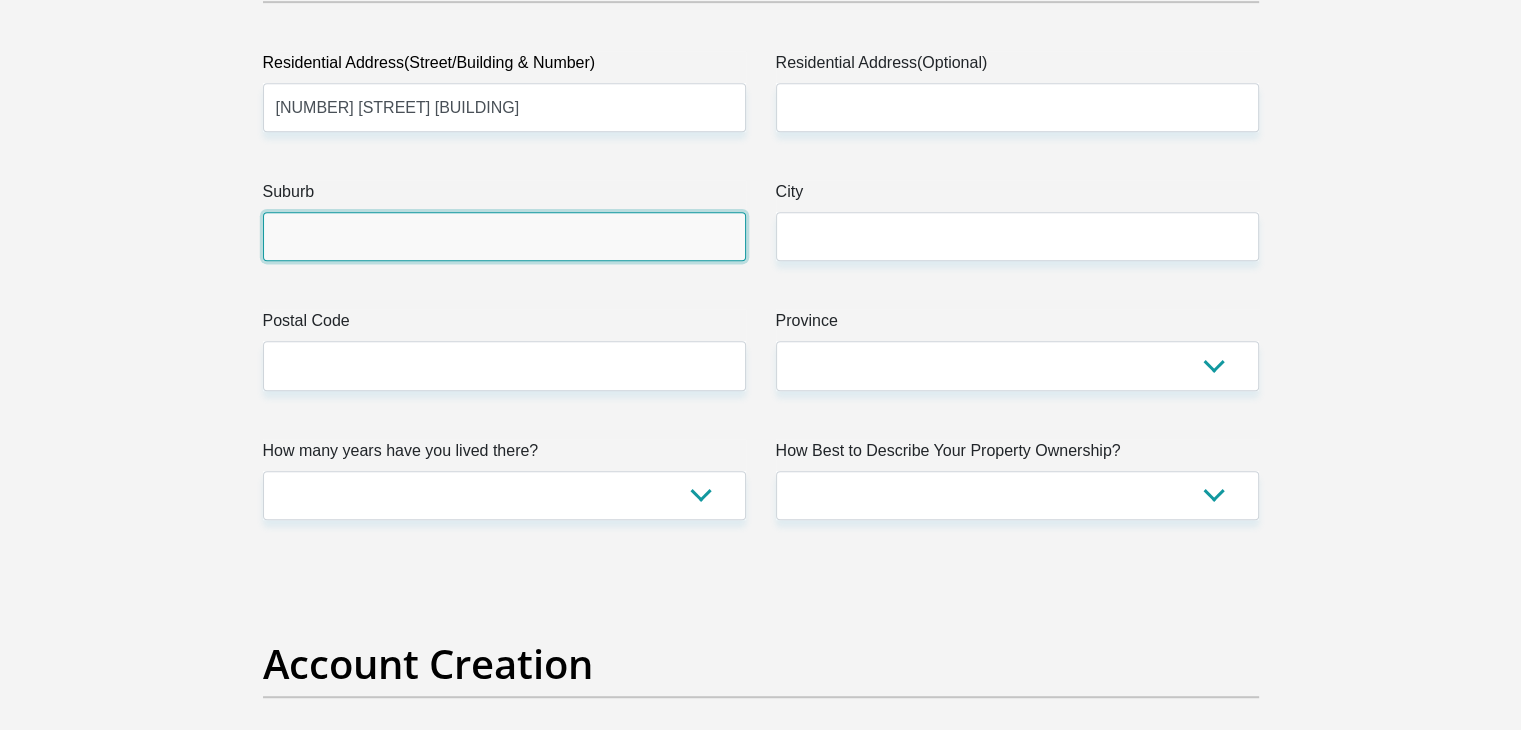 click on "Suburb" at bounding box center (504, 236) 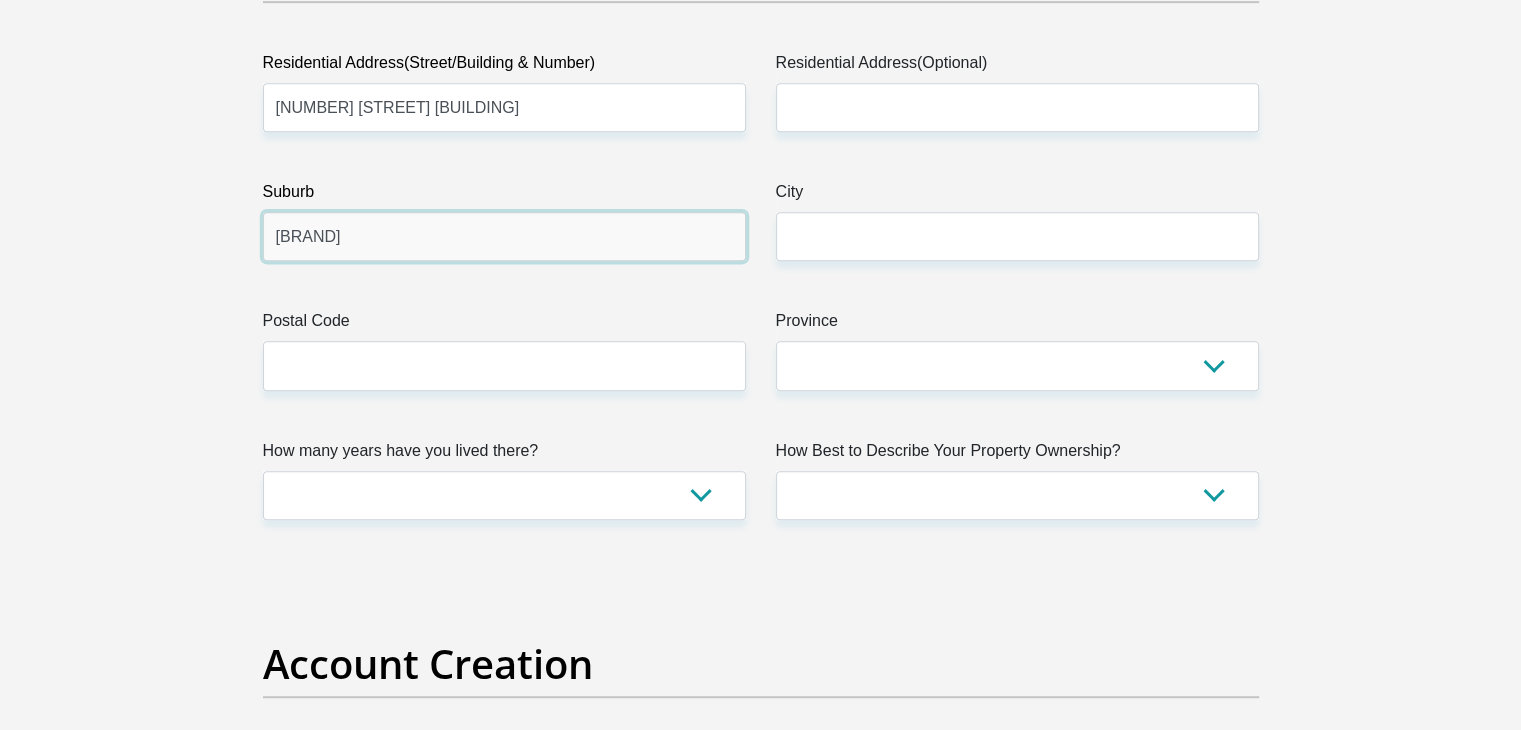 type on "[BRAND]" 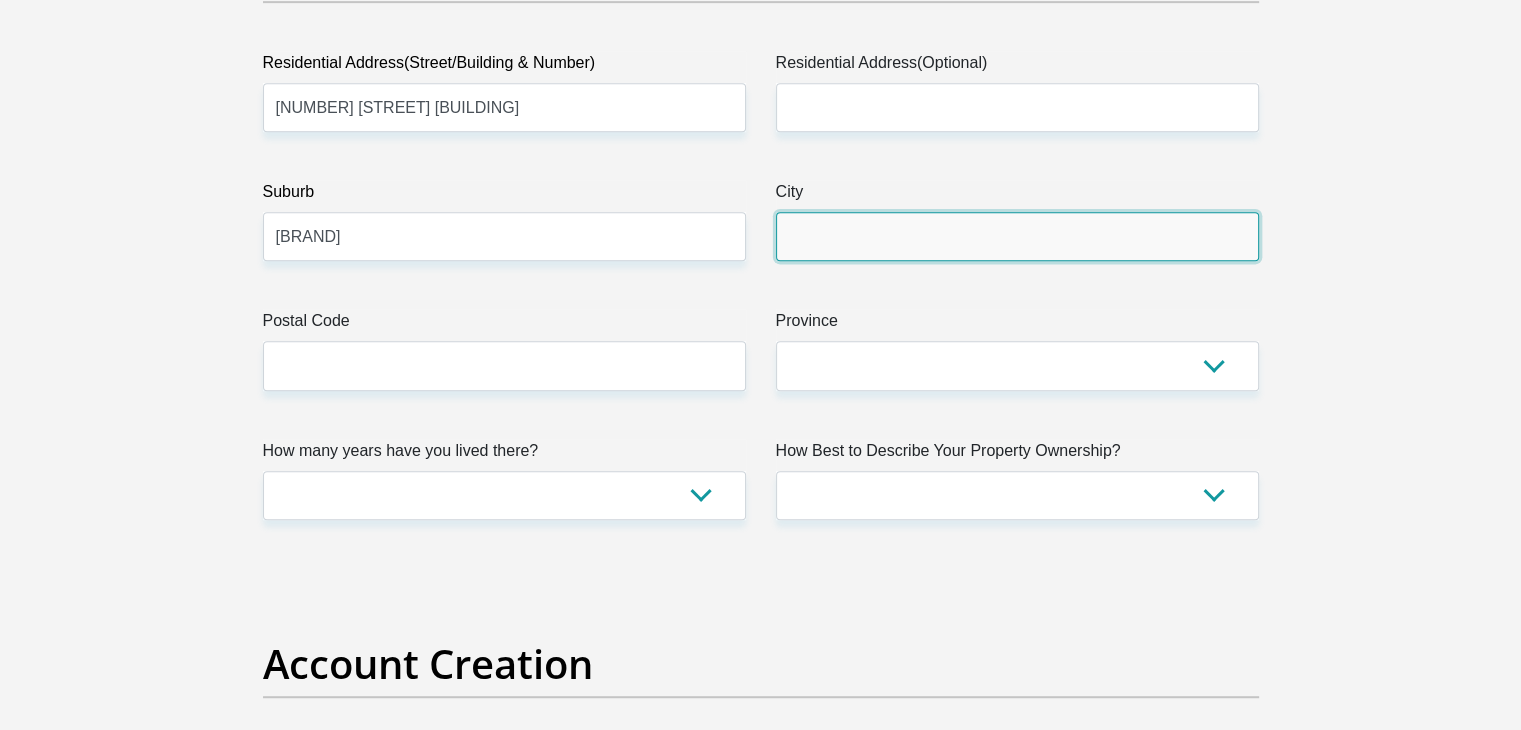 click on "City" at bounding box center [1017, 236] 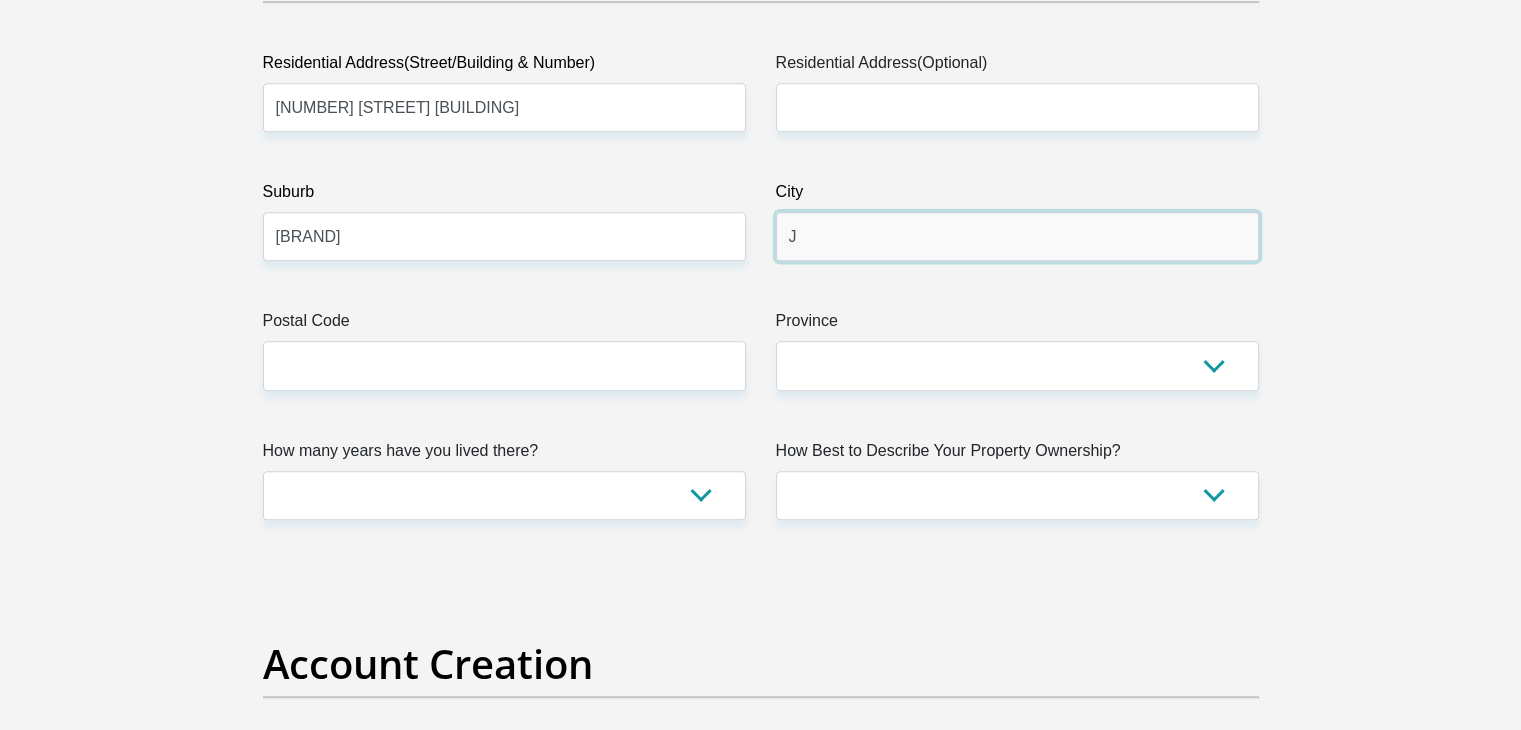 type on "[CITY]" 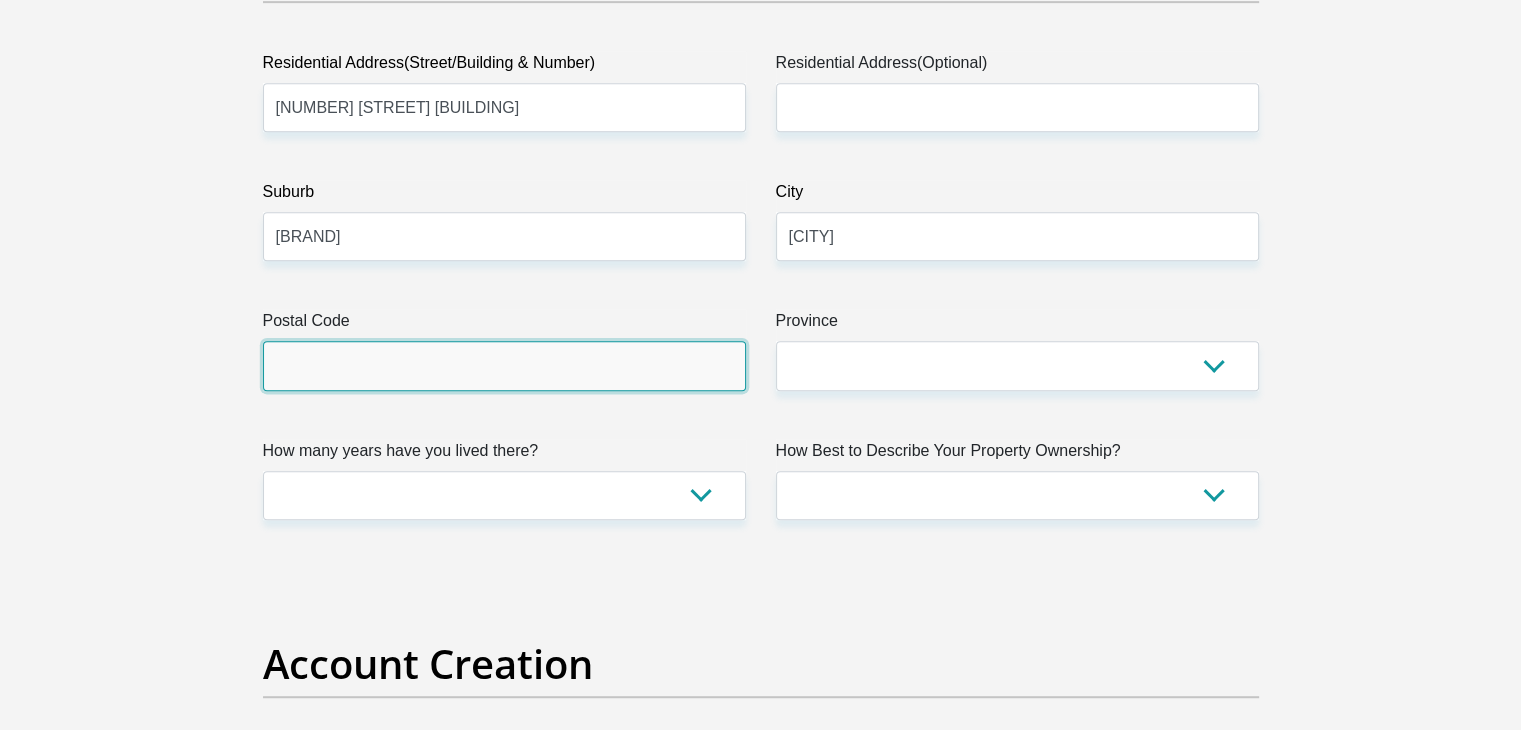 click on "Postal Code" at bounding box center (504, 365) 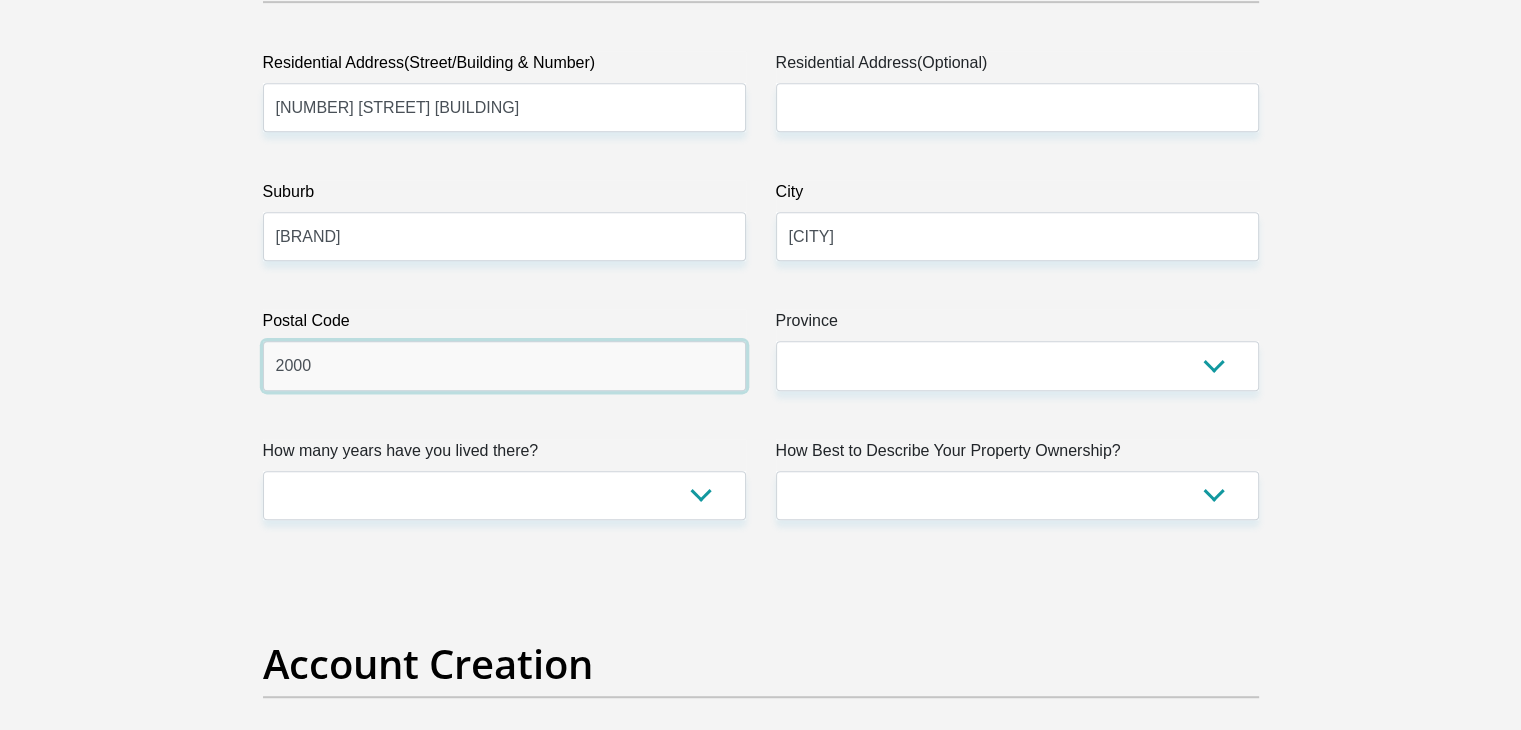 type on "2000" 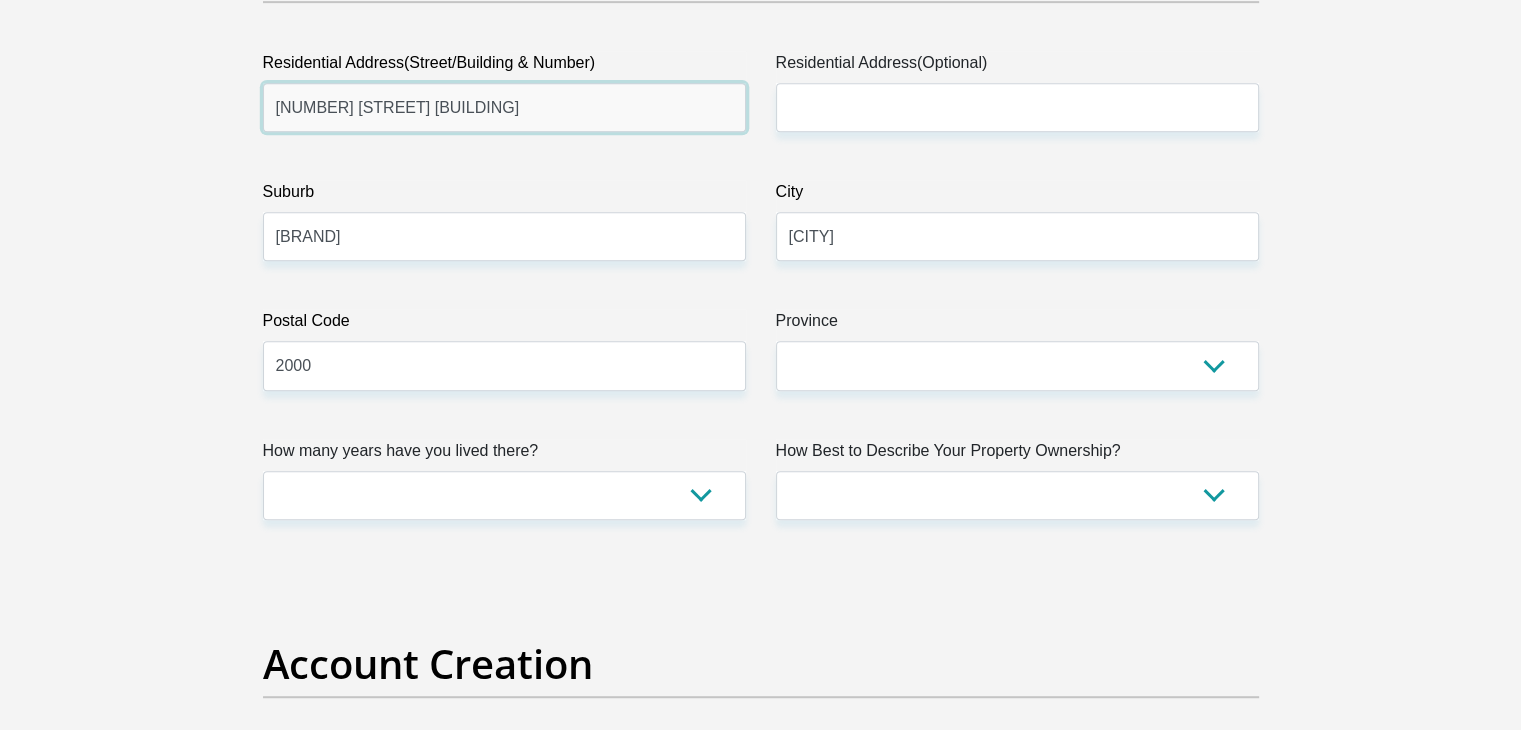 click on "[NUMBER] [STREET] [BUILDING]" at bounding box center (504, 107) 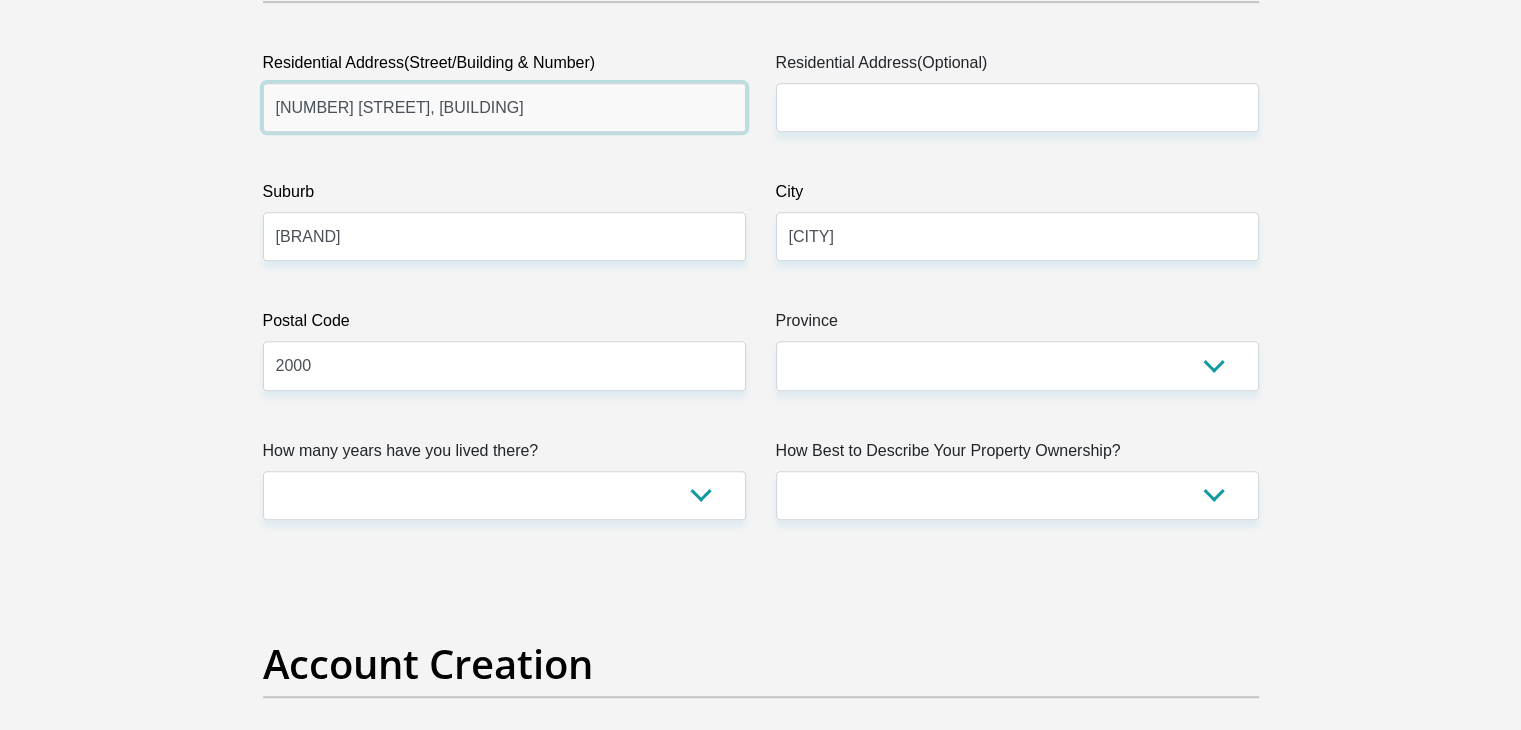 type on "[NUMBER] [STREET], [BUILDING]" 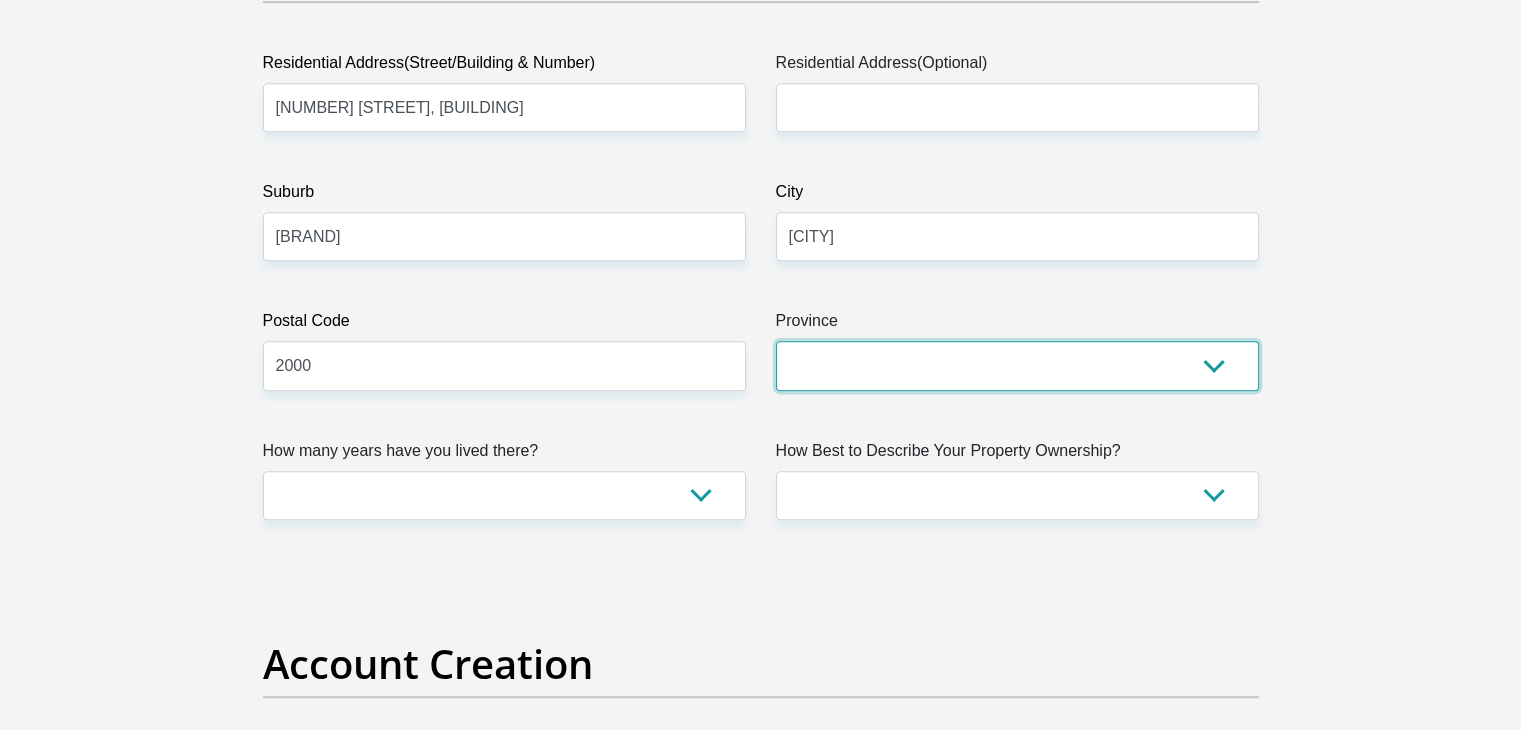 click on "Eastern Cape
Free State
Gauteng
KwaZulu-Natal
Limpopo
Mpumalanga
Northern Cape
North West
Western Cape" at bounding box center (1017, 365) 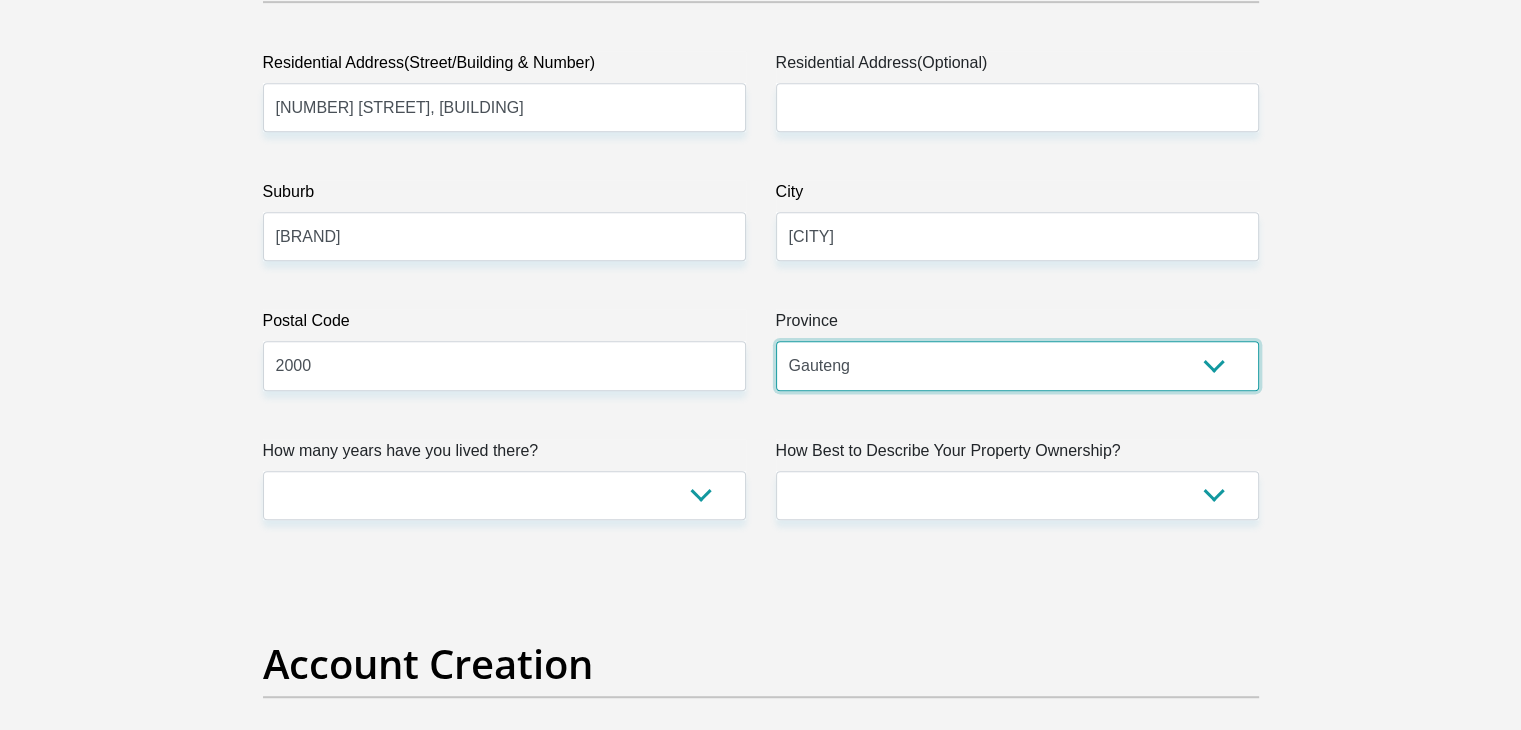 click on "Eastern Cape
Free State
Gauteng
KwaZulu-Natal
Limpopo
Mpumalanga
Northern Cape
North West
Western Cape" at bounding box center [1017, 365] 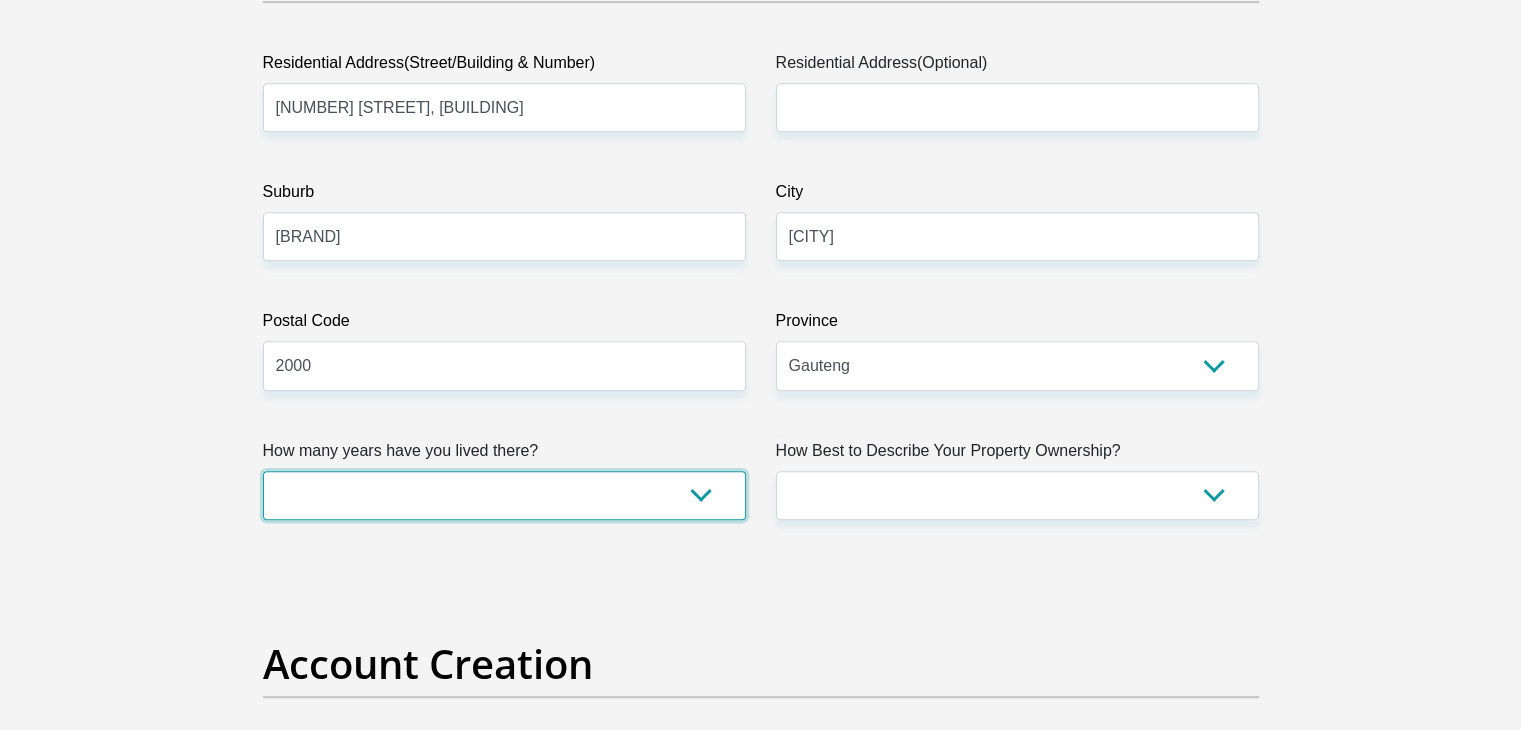 click on "less than 1 year
1-3 years
3-5 years
5+ years" at bounding box center [504, 495] 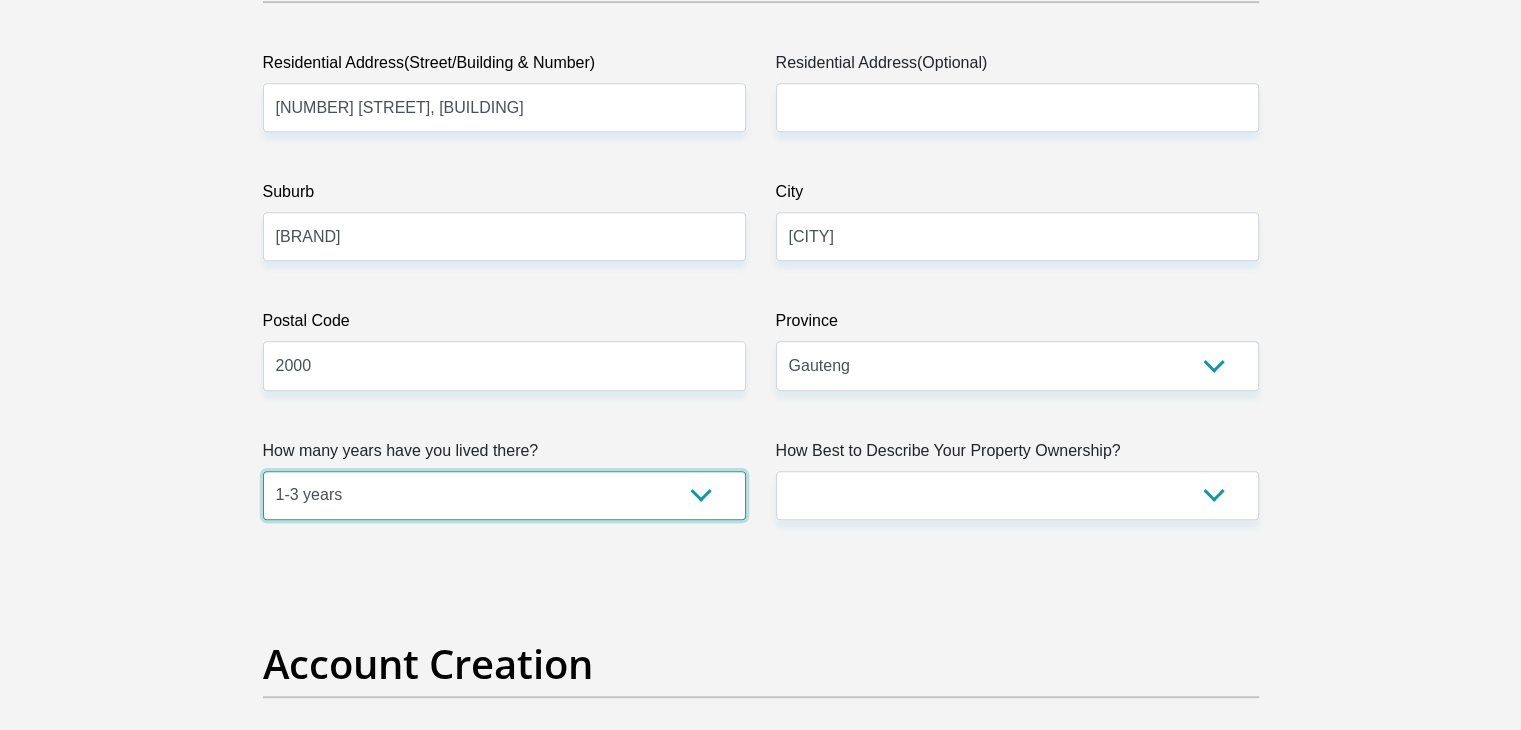 click on "less than 1 year
1-3 years
3-5 years
5+ years" at bounding box center [504, 495] 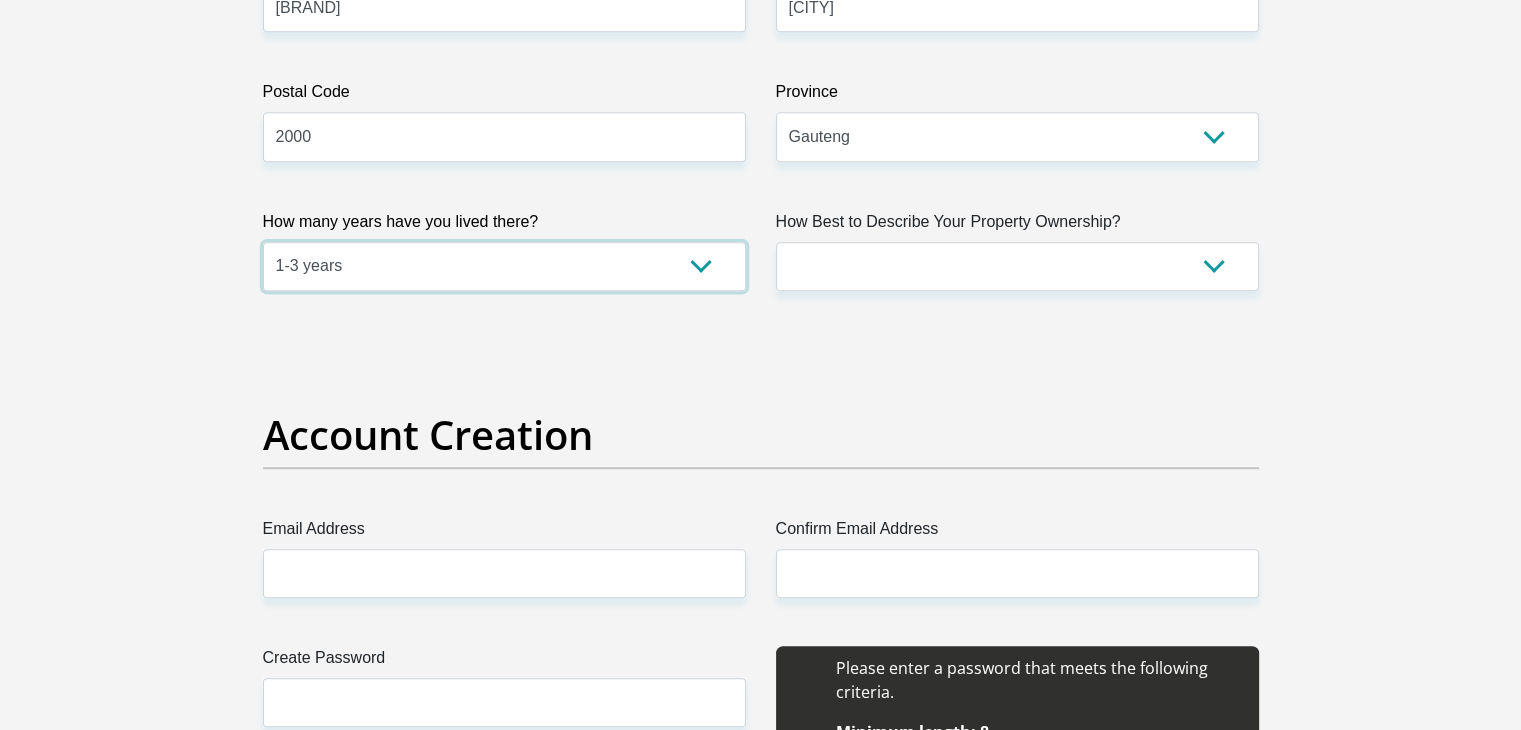 scroll, scrollTop: 1308, scrollLeft: 0, axis: vertical 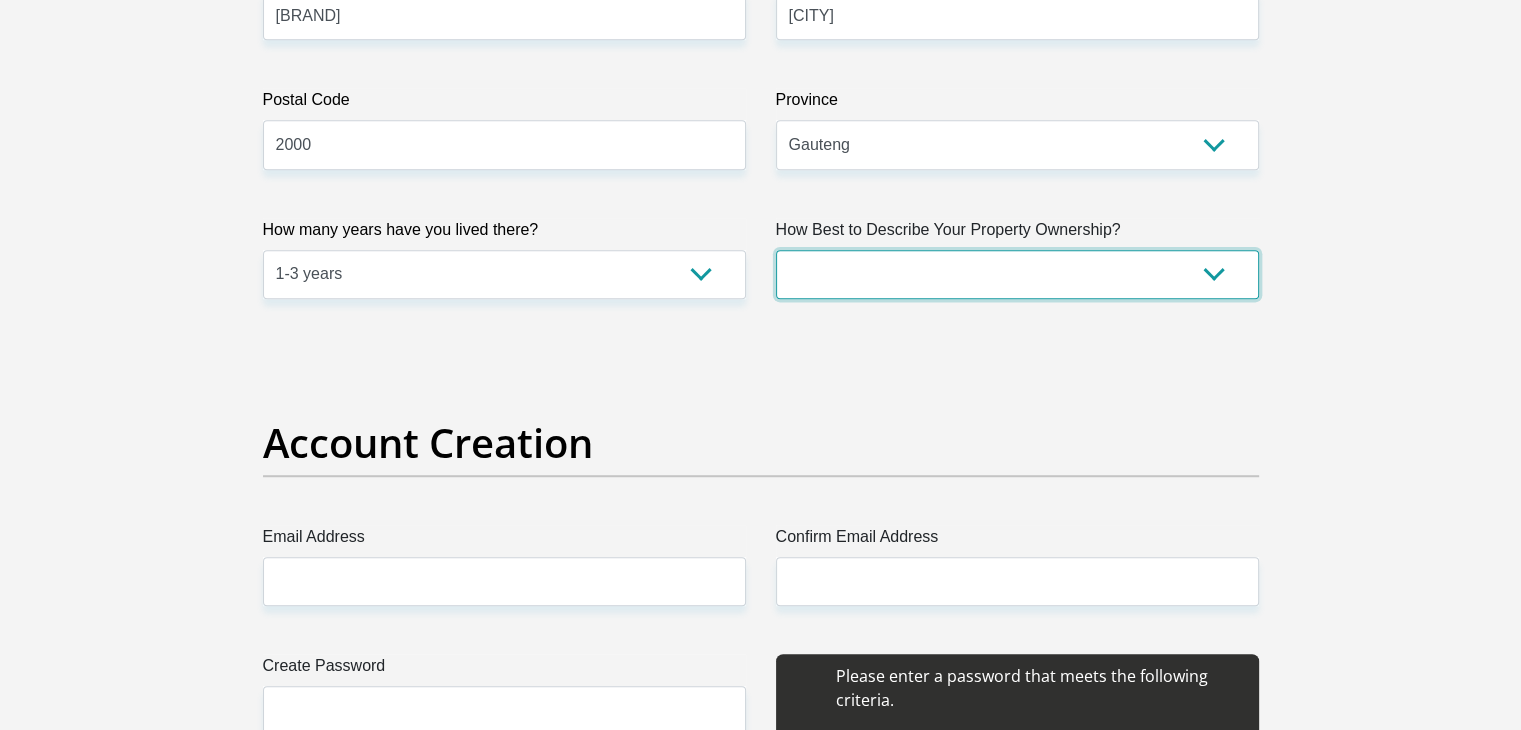 click on "Owned
Rented
Family Owned
Company Dwelling" at bounding box center [1017, 274] 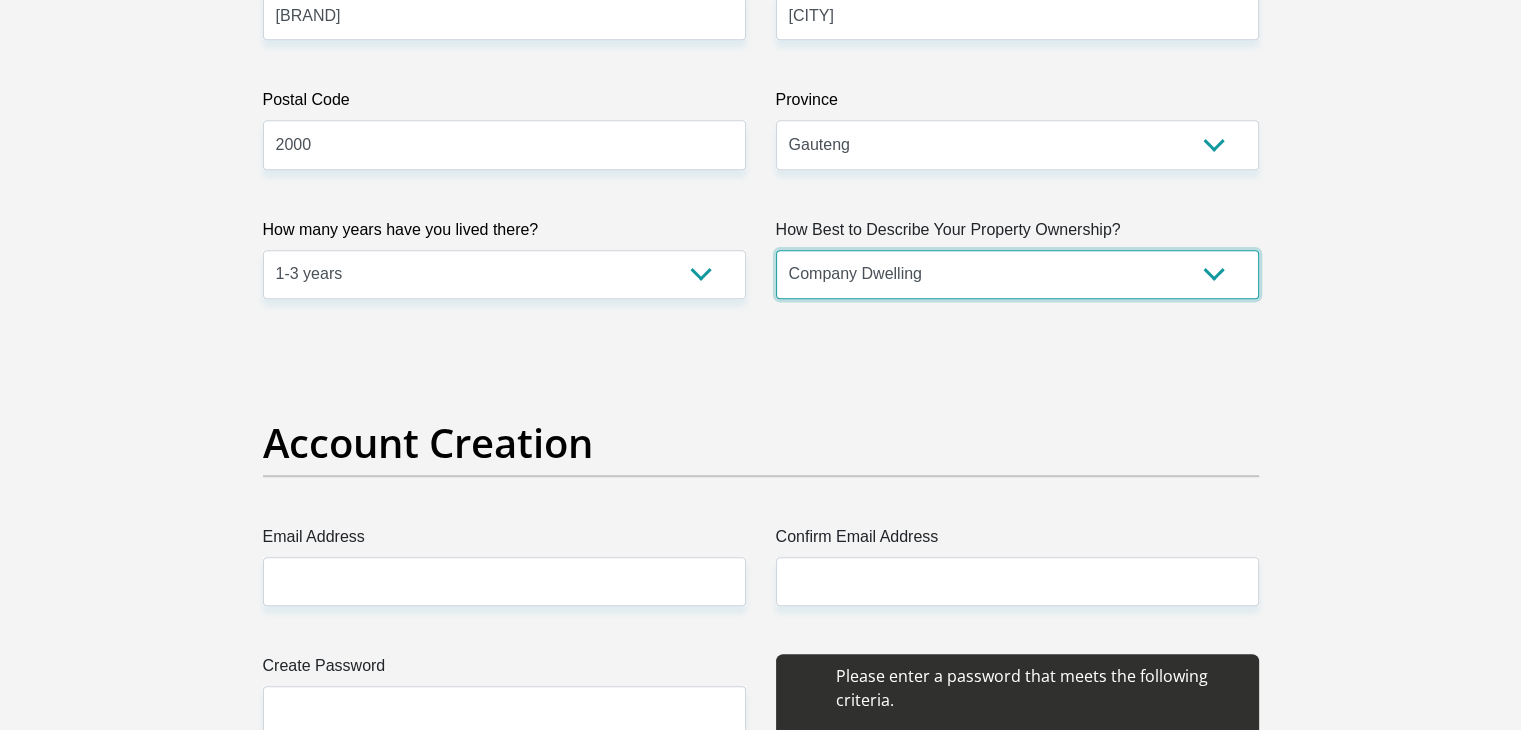 click on "Owned
Rented
Family Owned
Company Dwelling" at bounding box center [1017, 274] 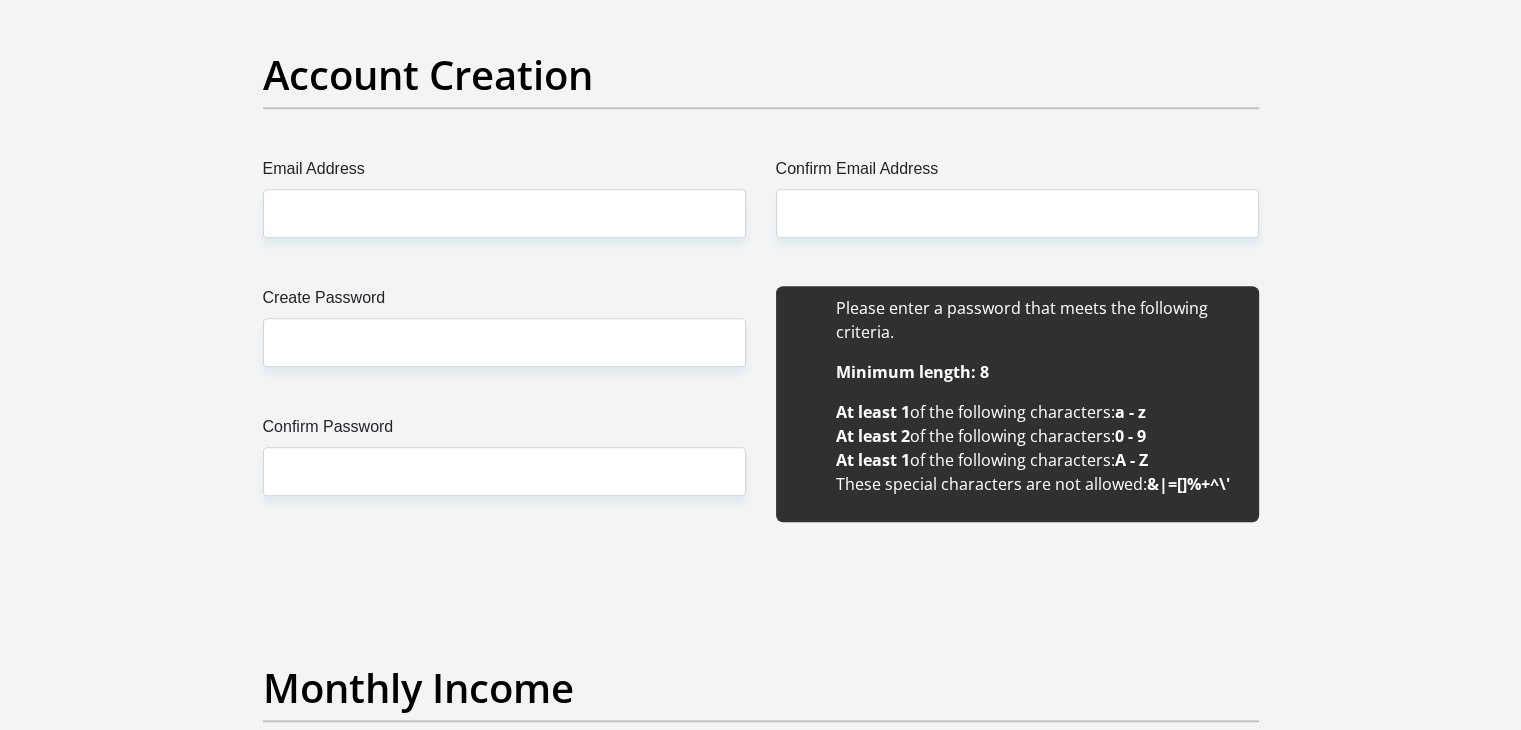 scroll, scrollTop: 1676, scrollLeft: 0, axis: vertical 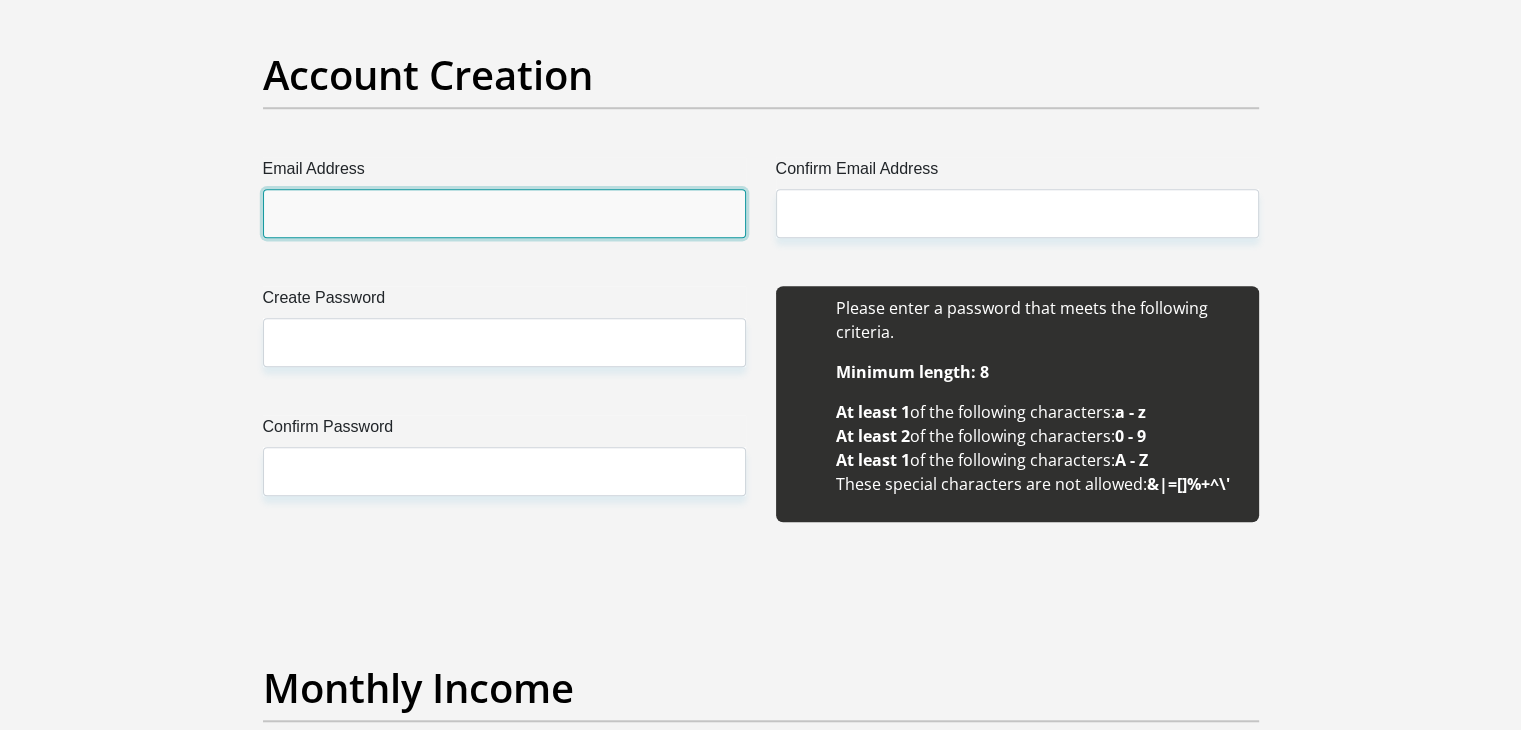 click on "Email Address" at bounding box center (504, 213) 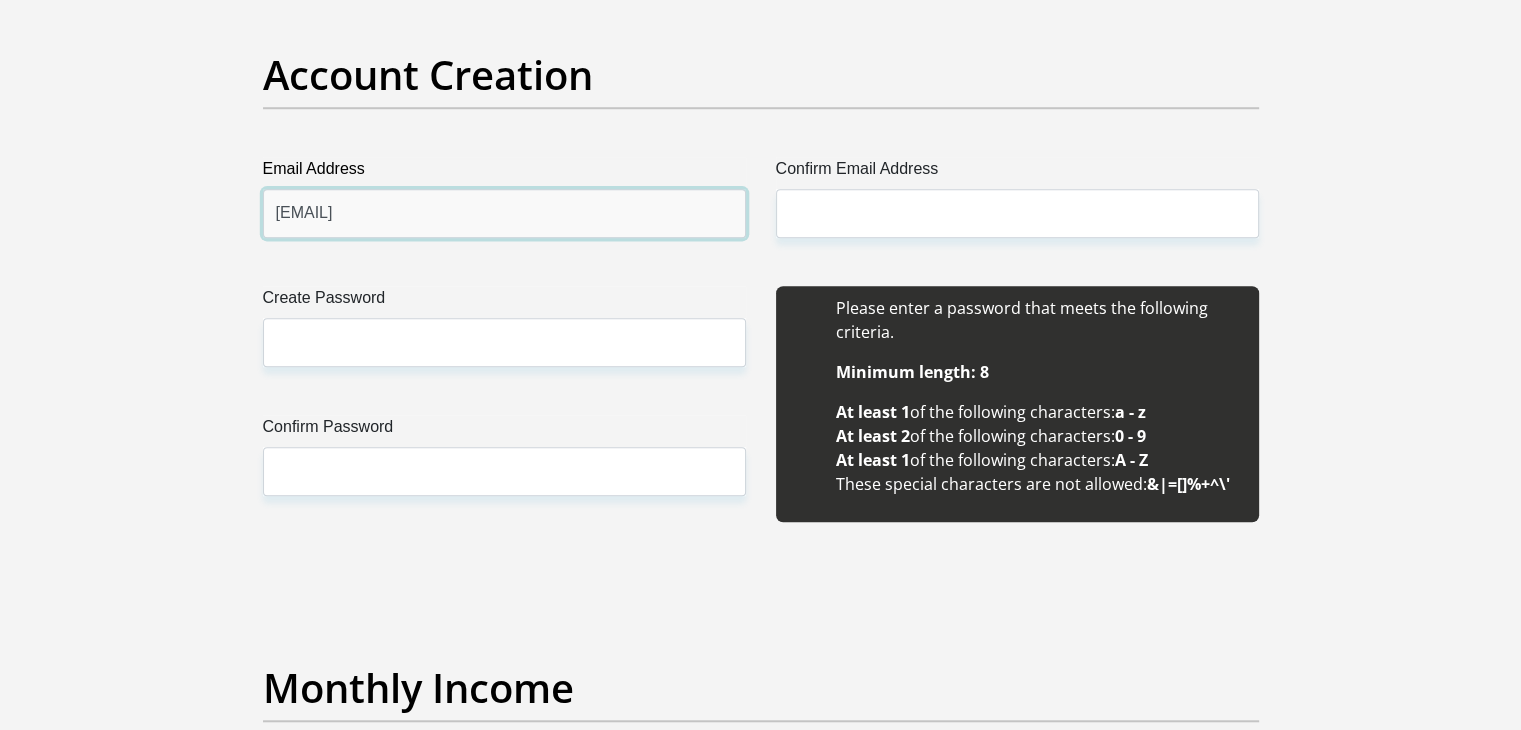 drag, startPoint x: 497, startPoint y: 216, endPoint x: 272, endPoint y: 226, distance: 225.2221 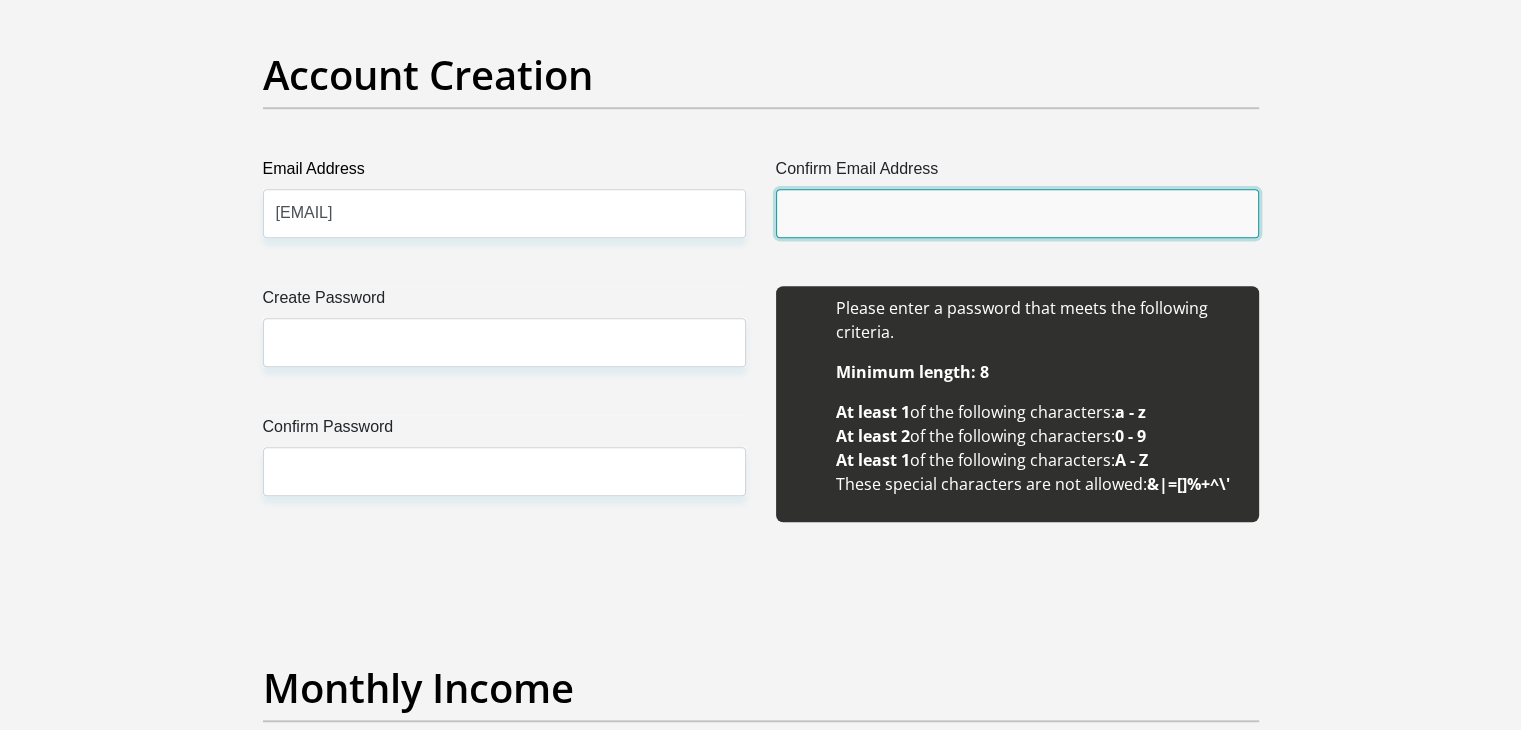 click on "Confirm Email Address" at bounding box center (1017, 213) 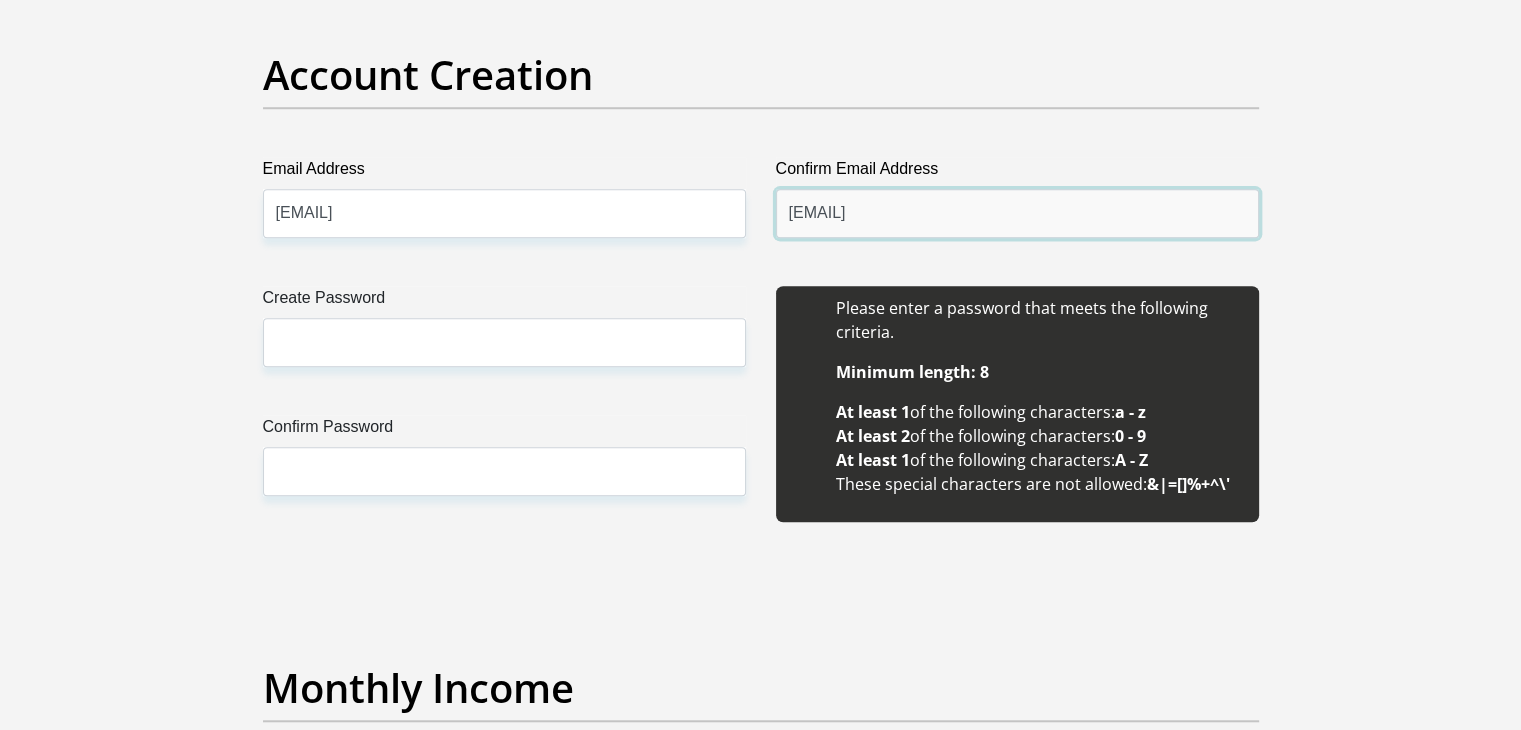 type on "[EMAIL]" 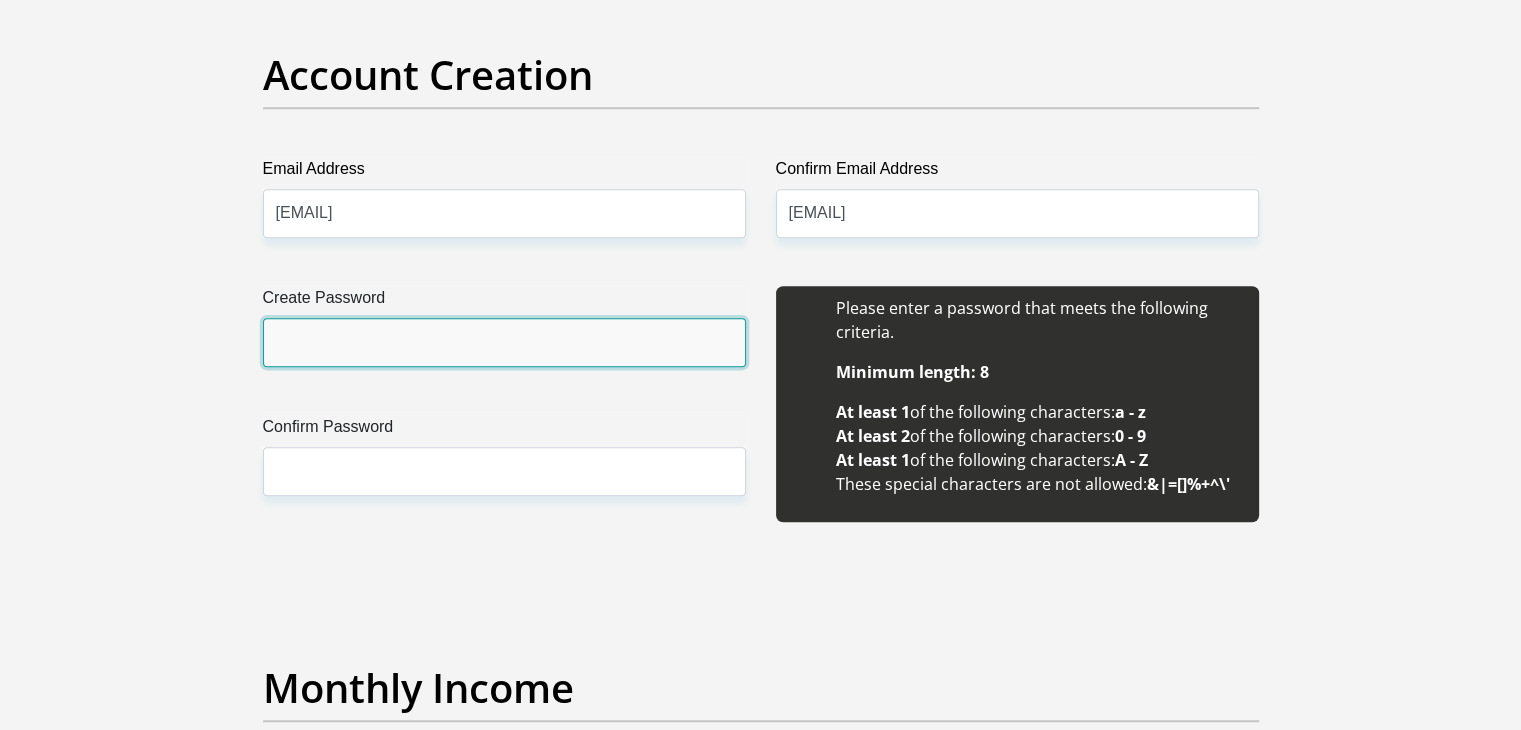 click on "Create Password" at bounding box center [504, 342] 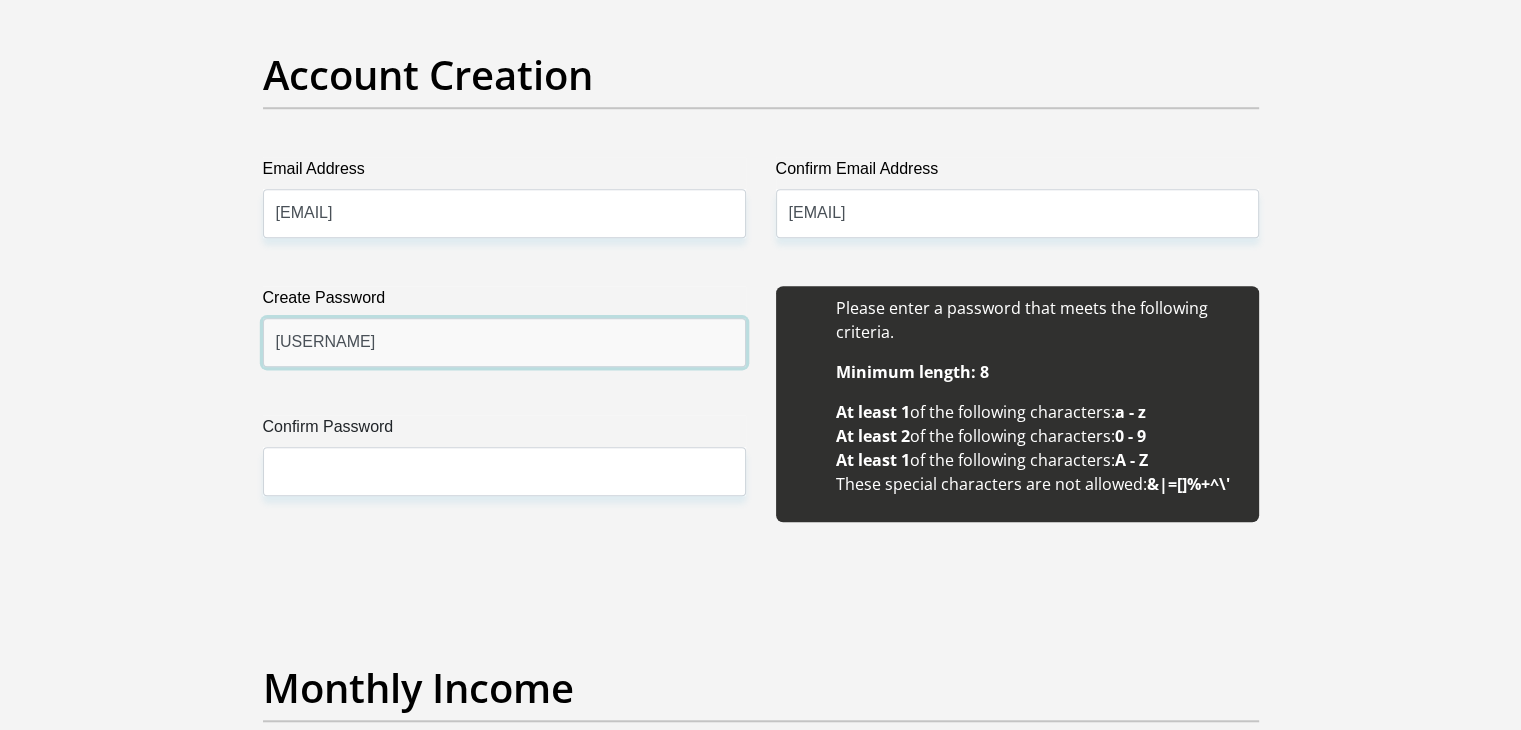 drag, startPoint x: 404, startPoint y: 335, endPoint x: 364, endPoint y: 449, distance: 120.8139 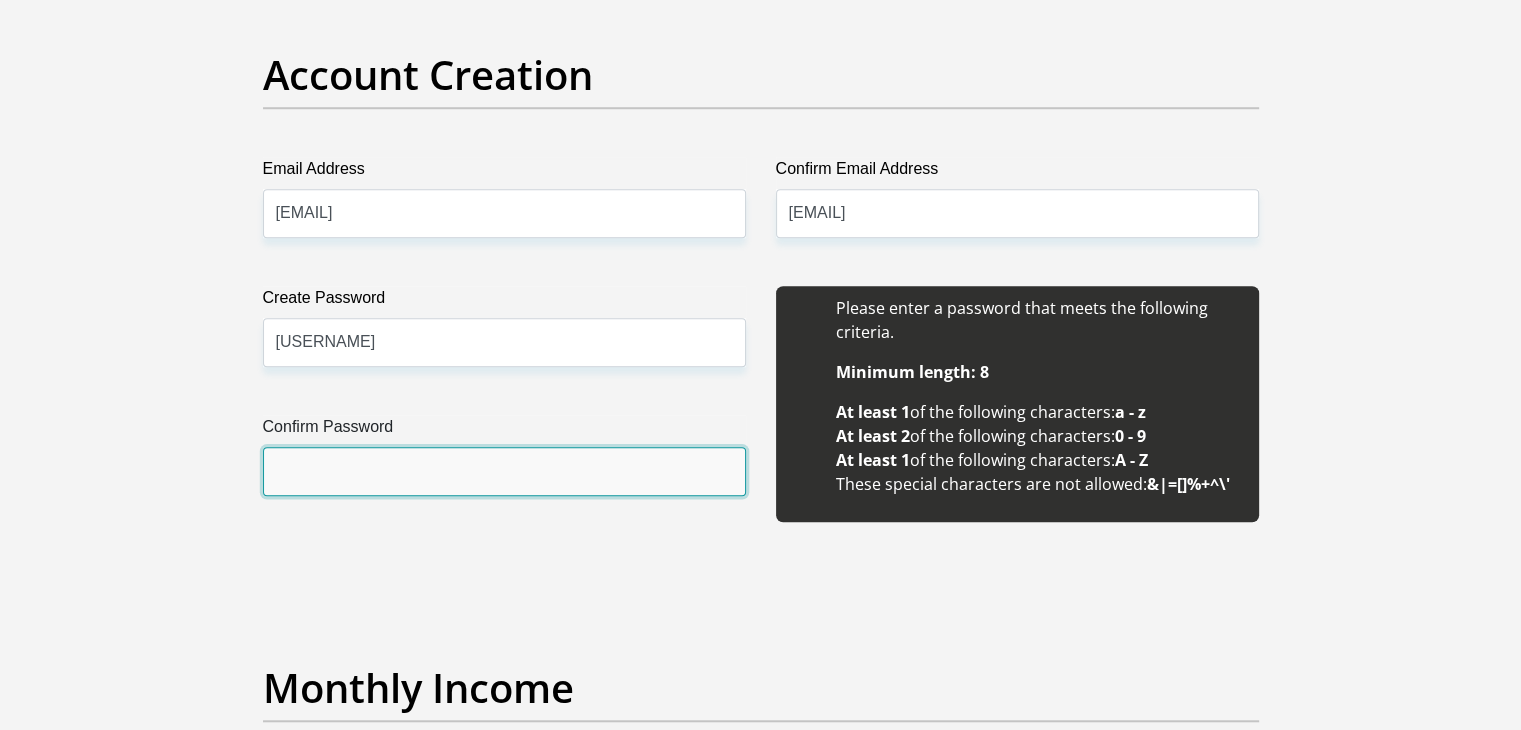 click on "Confirm Password" at bounding box center (504, 471) 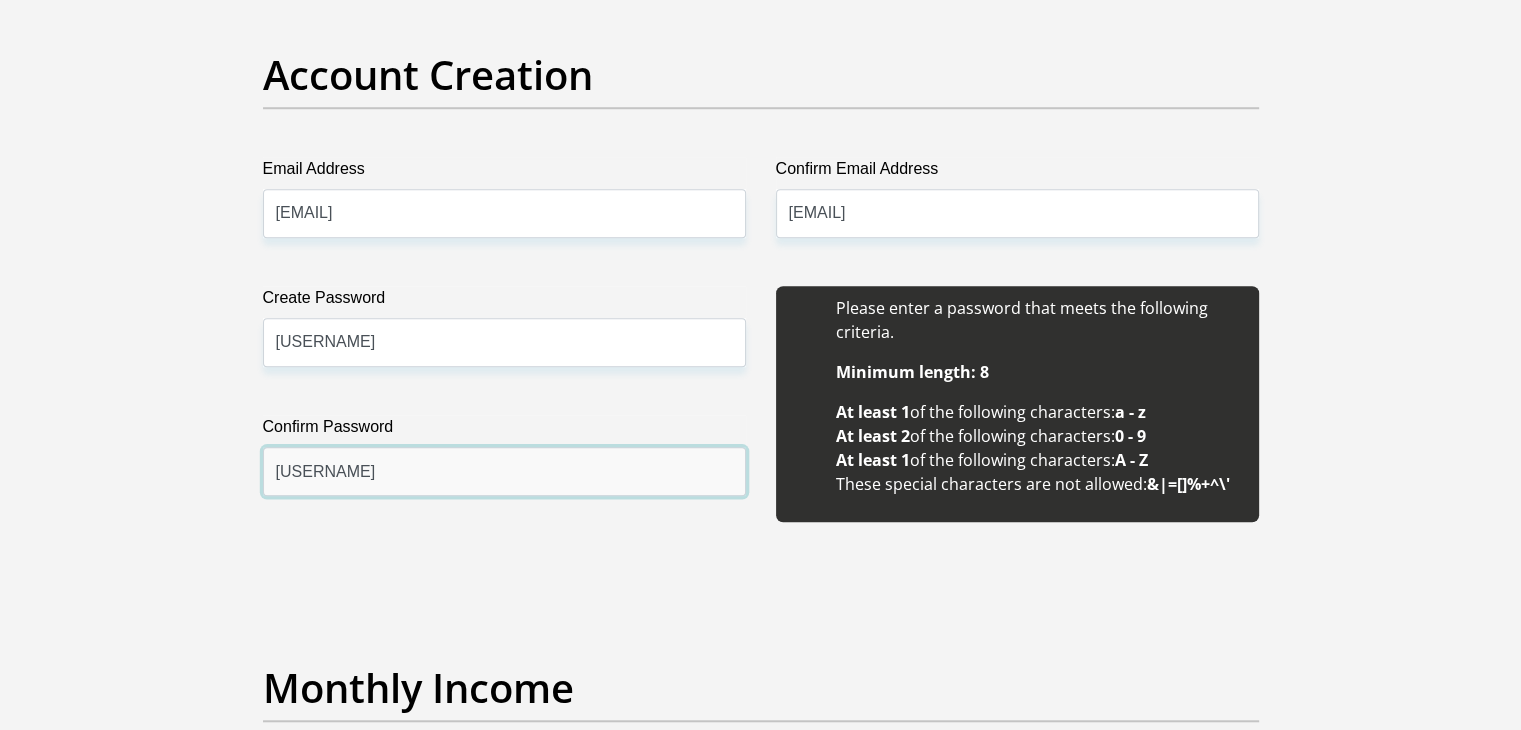 type on "[USERNAME]" 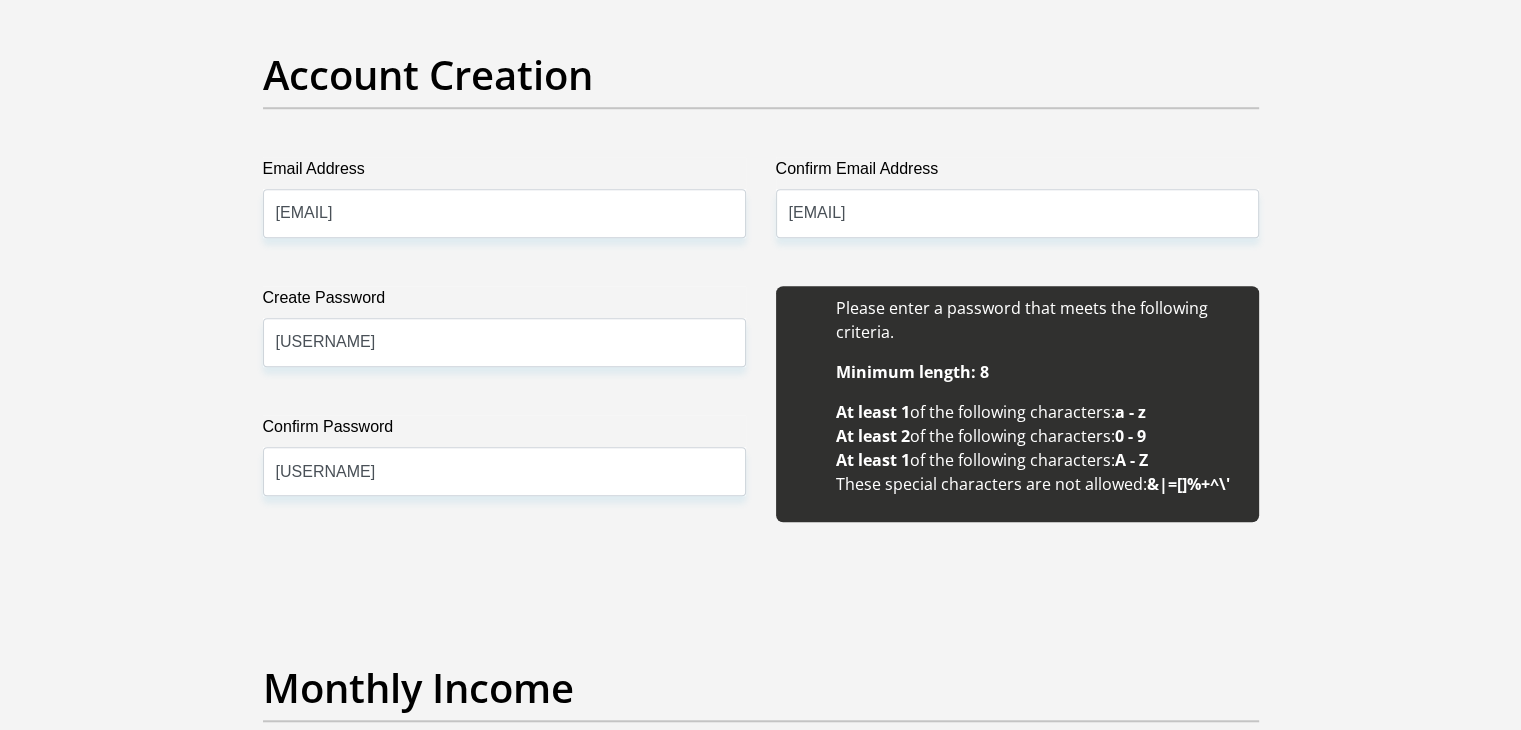 click on "Confirm Password" at bounding box center (504, 431) 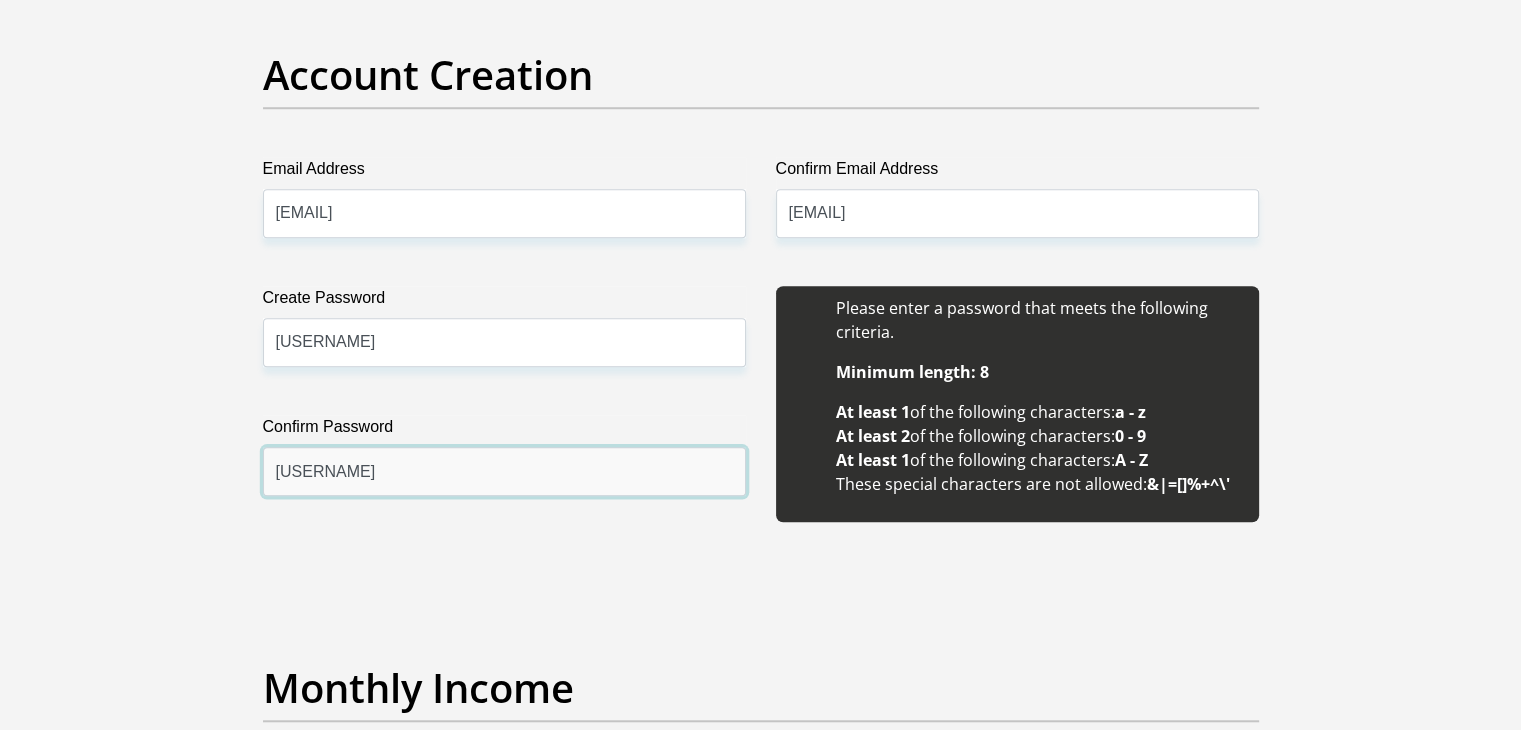 click on "[USERNAME]" at bounding box center (504, 471) 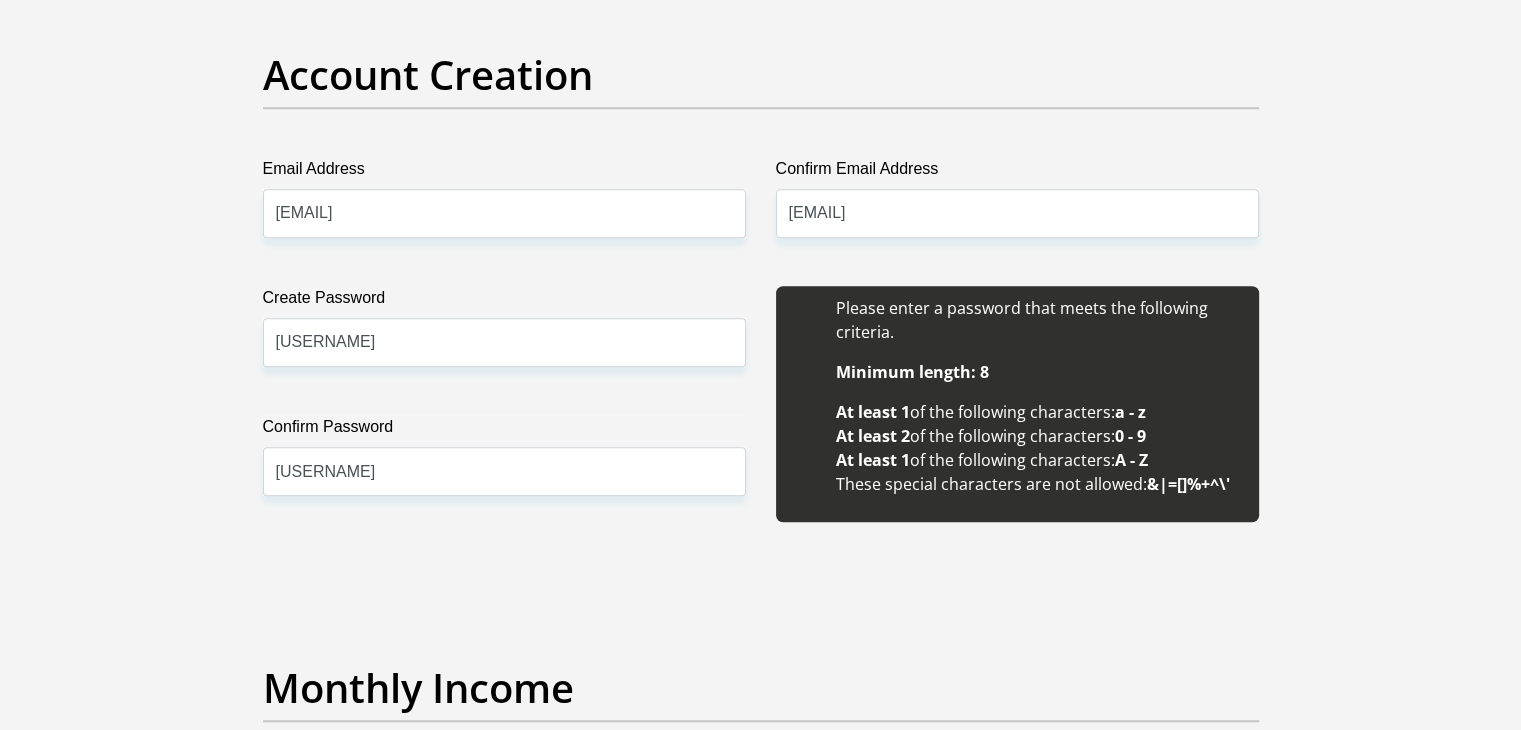click on "Title
Mr
Ms
Mrs
Dr
Other
First Name
[FIRST]
Surname
[LAST]
ID Number
[ID NUMBER]
Please input valid ID number
Race
Black
Coloured
Indian
White
Other
Contact Number
[PHONE]
Please input valid contact number
Nationality
South Africa
Afghanistan
Aland Islands  Albania  Algeria  Andorra" at bounding box center (761, 1891) 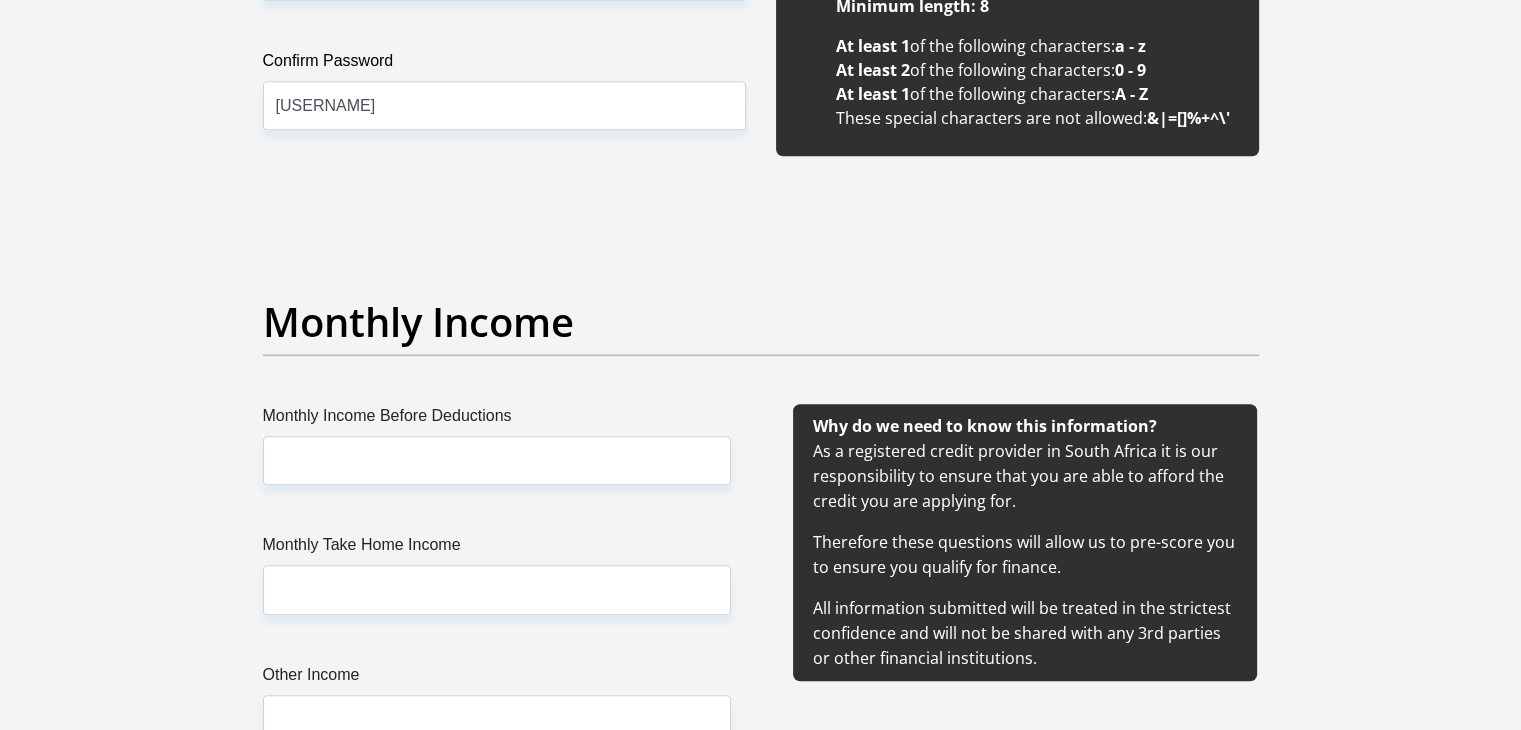 scroll, scrollTop: 2043, scrollLeft: 0, axis: vertical 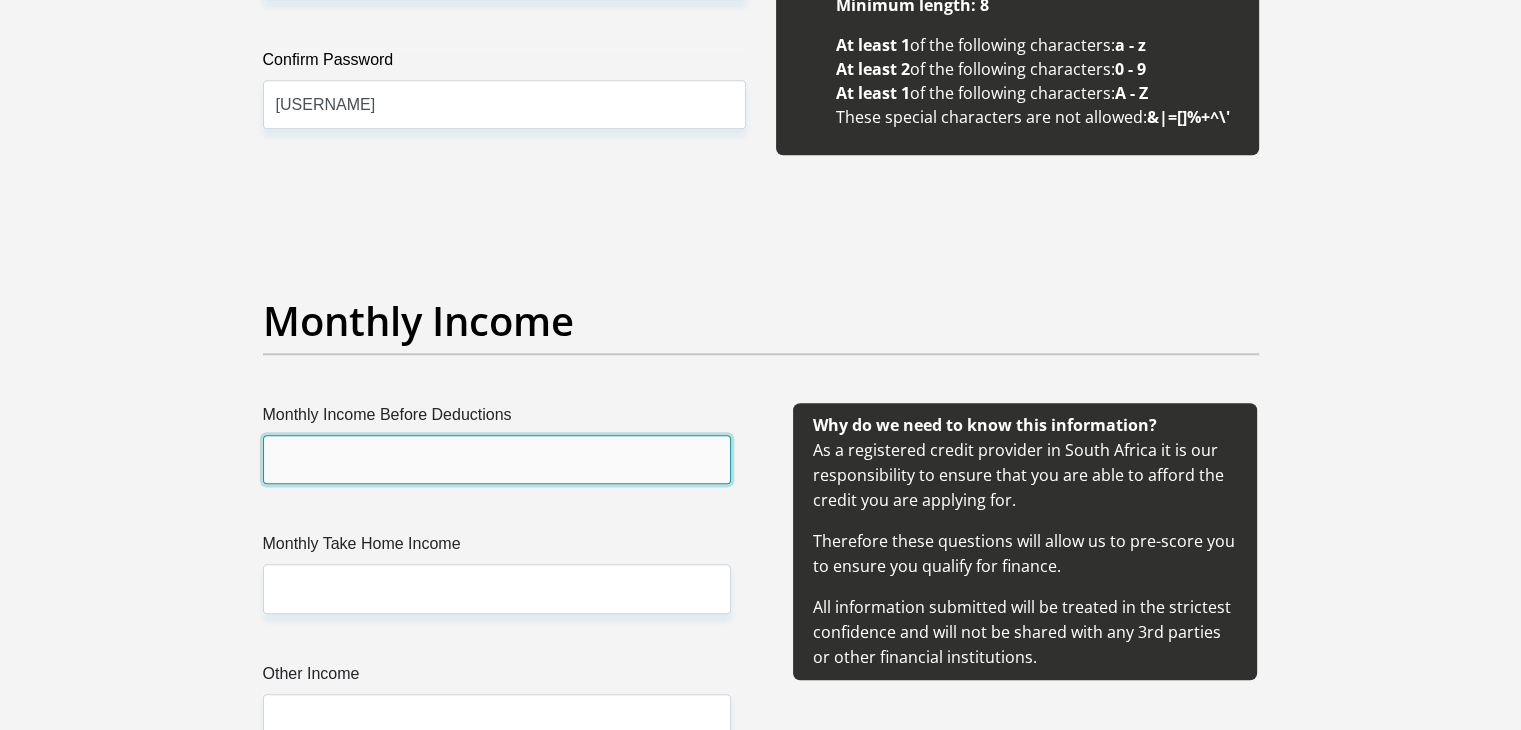 click on "Monthly Income Before Deductions" at bounding box center [497, 459] 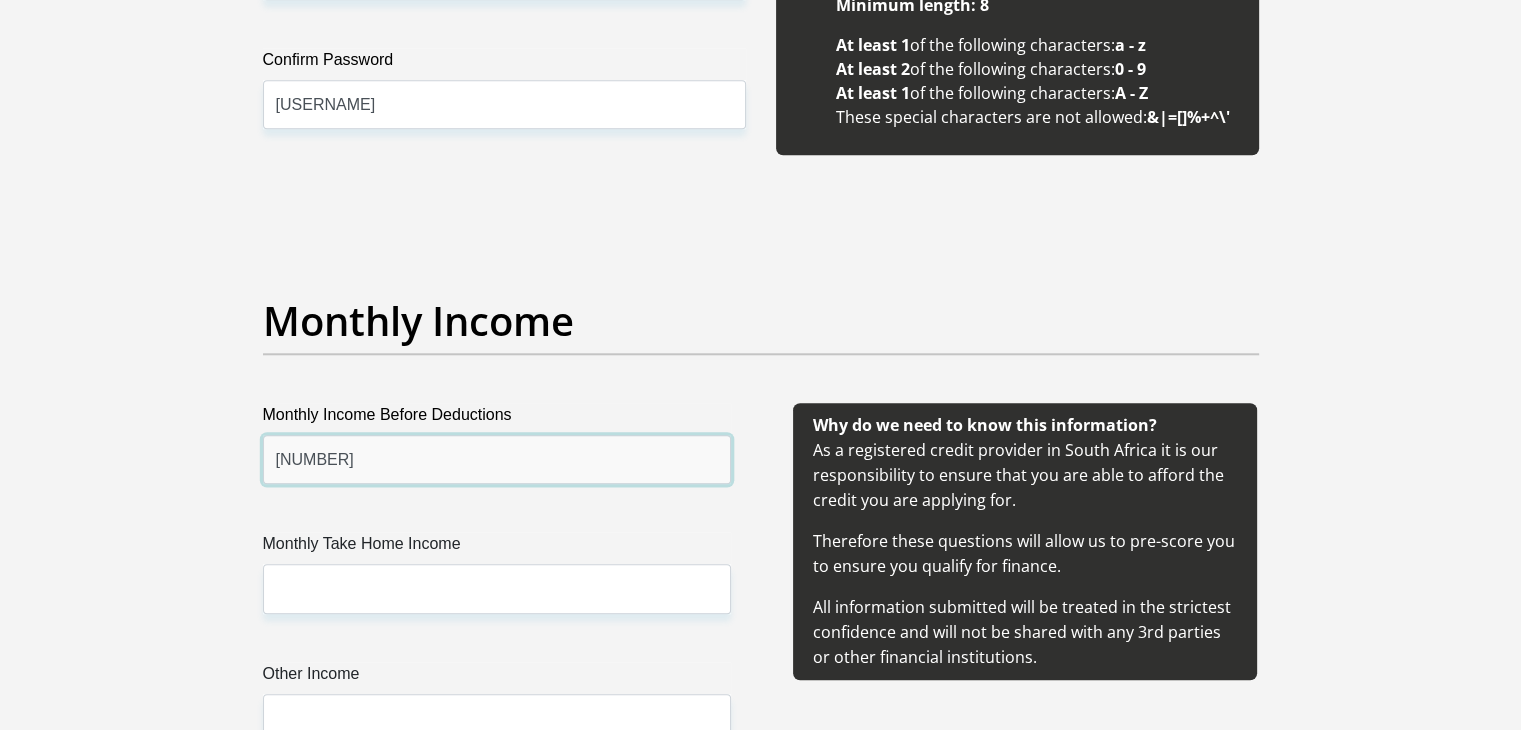 type on "[NUMBER]" 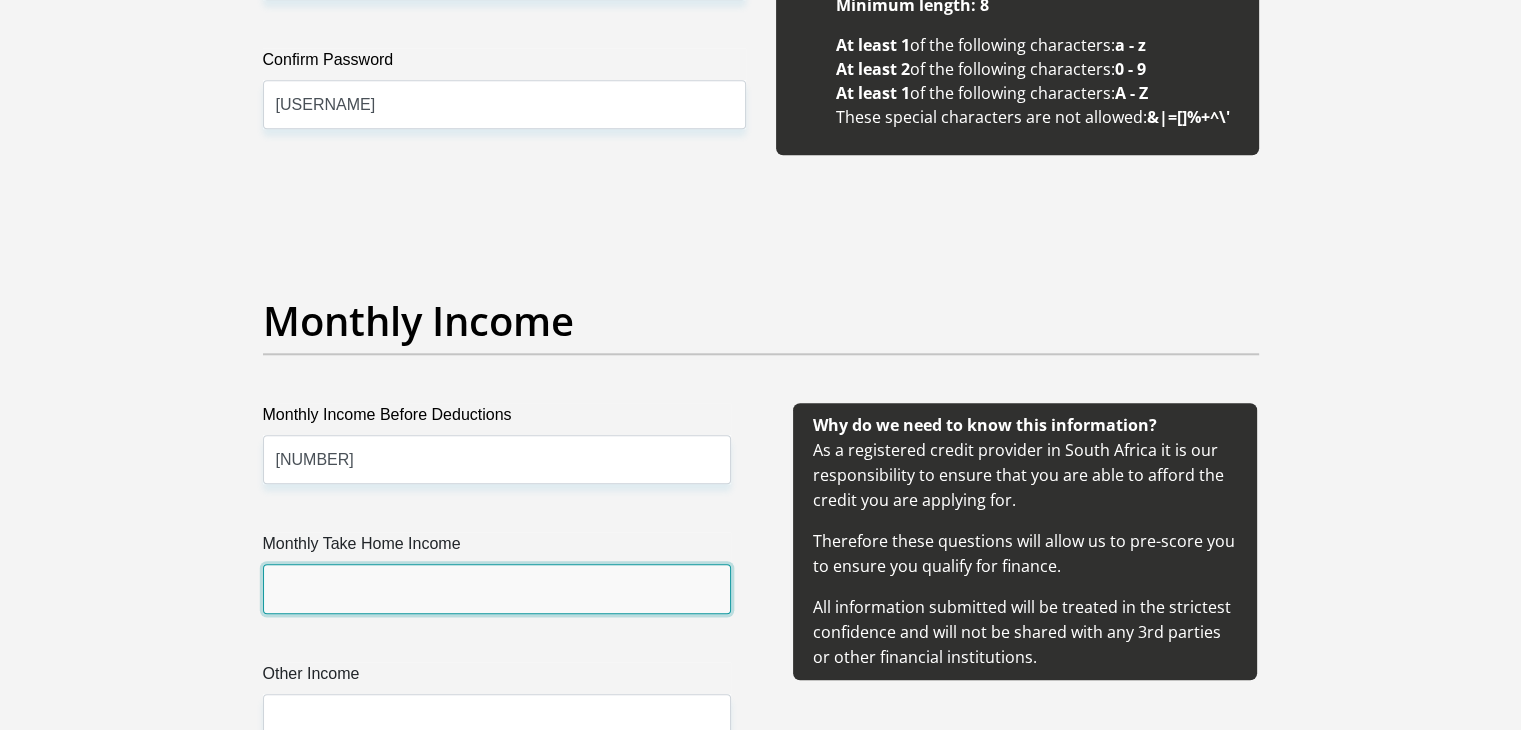 click on "Monthly Take Home Income" at bounding box center (497, 588) 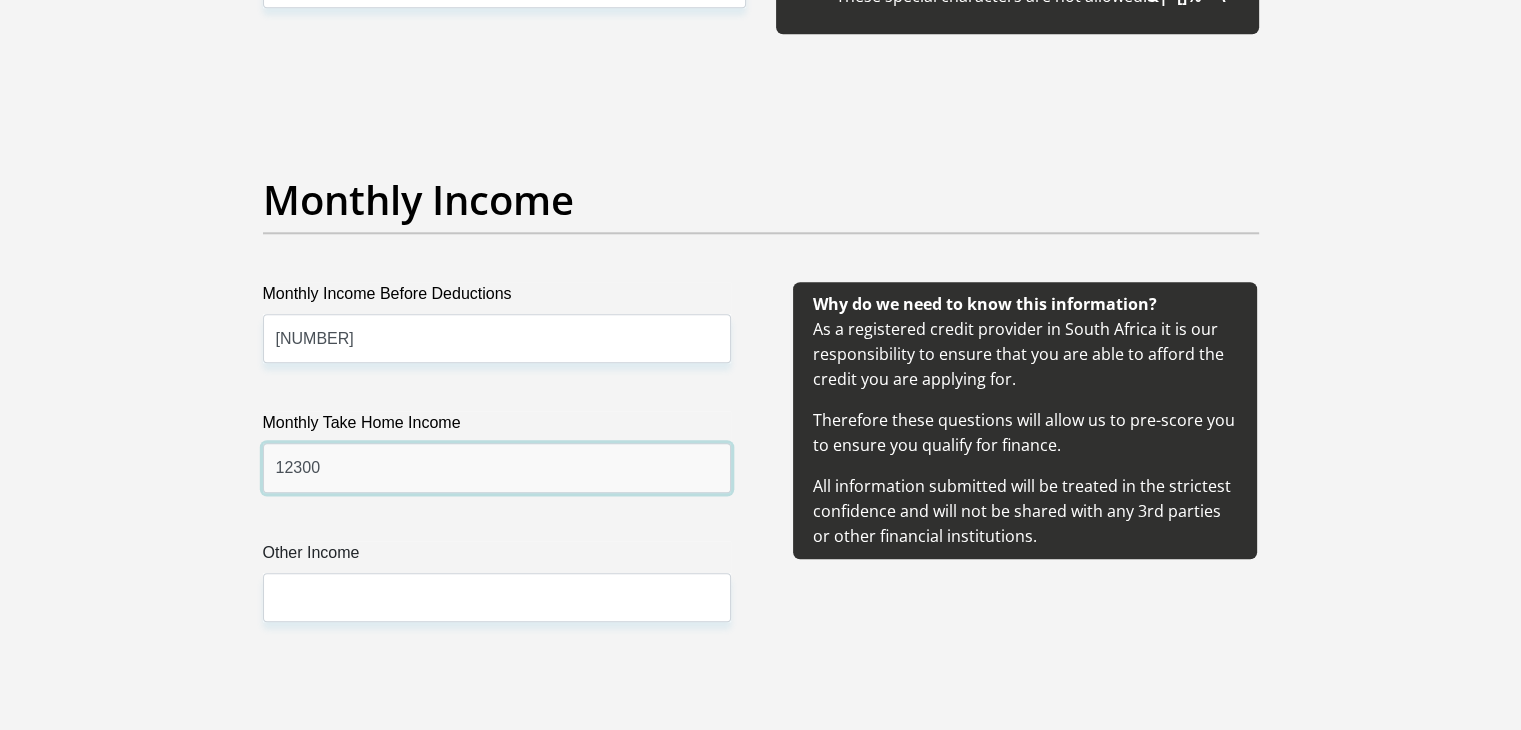 scroll, scrollTop: 2191, scrollLeft: 0, axis: vertical 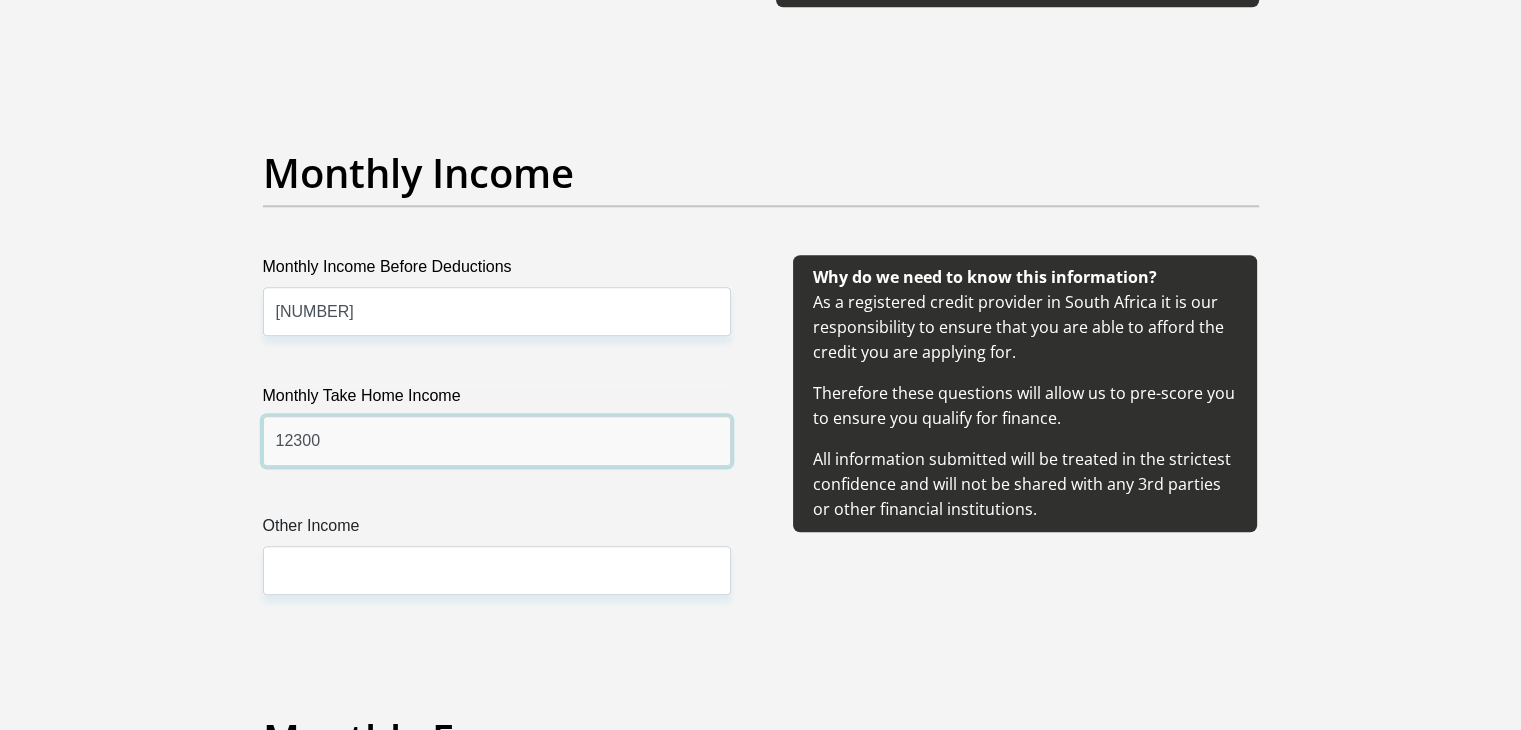 type on "12300" 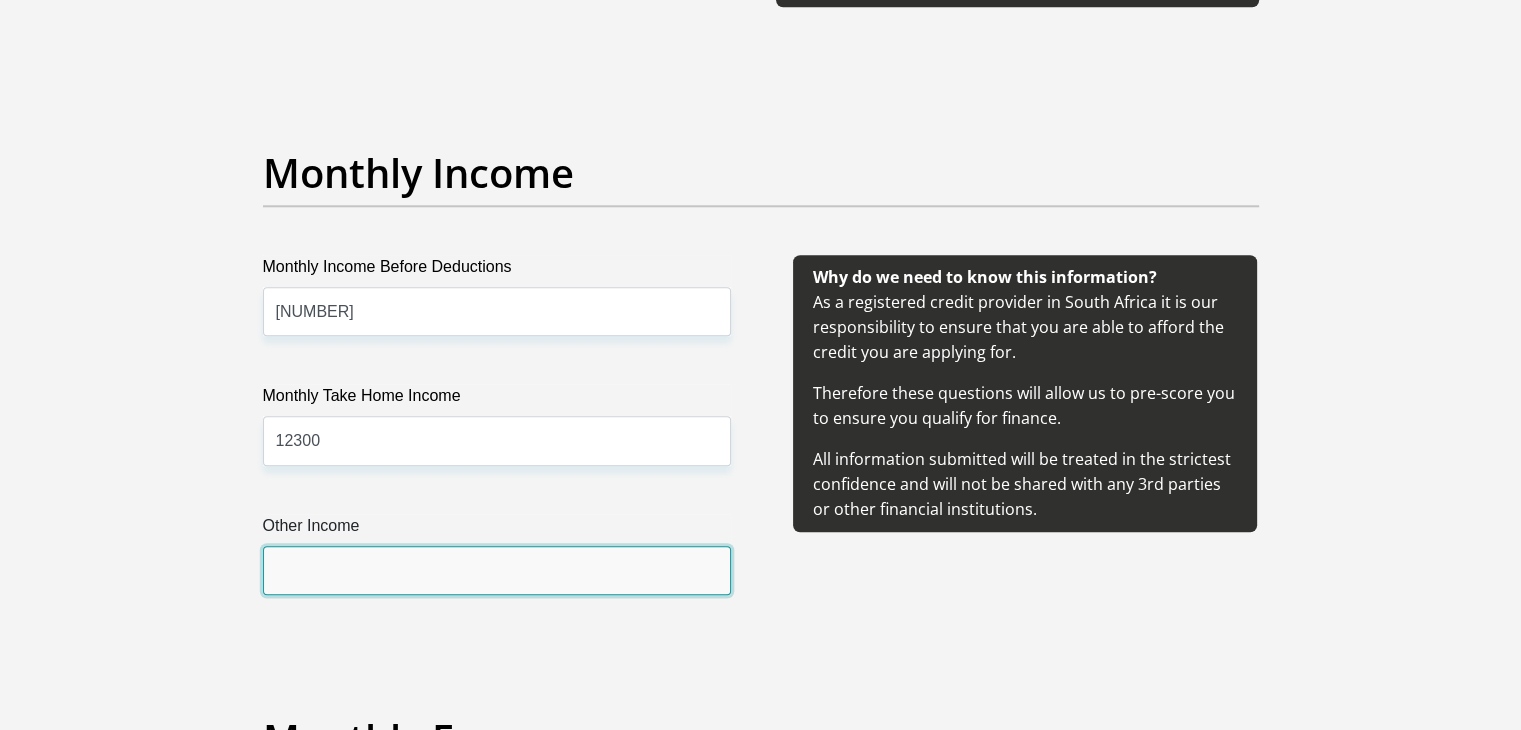 click on "Other Income" at bounding box center (497, 570) 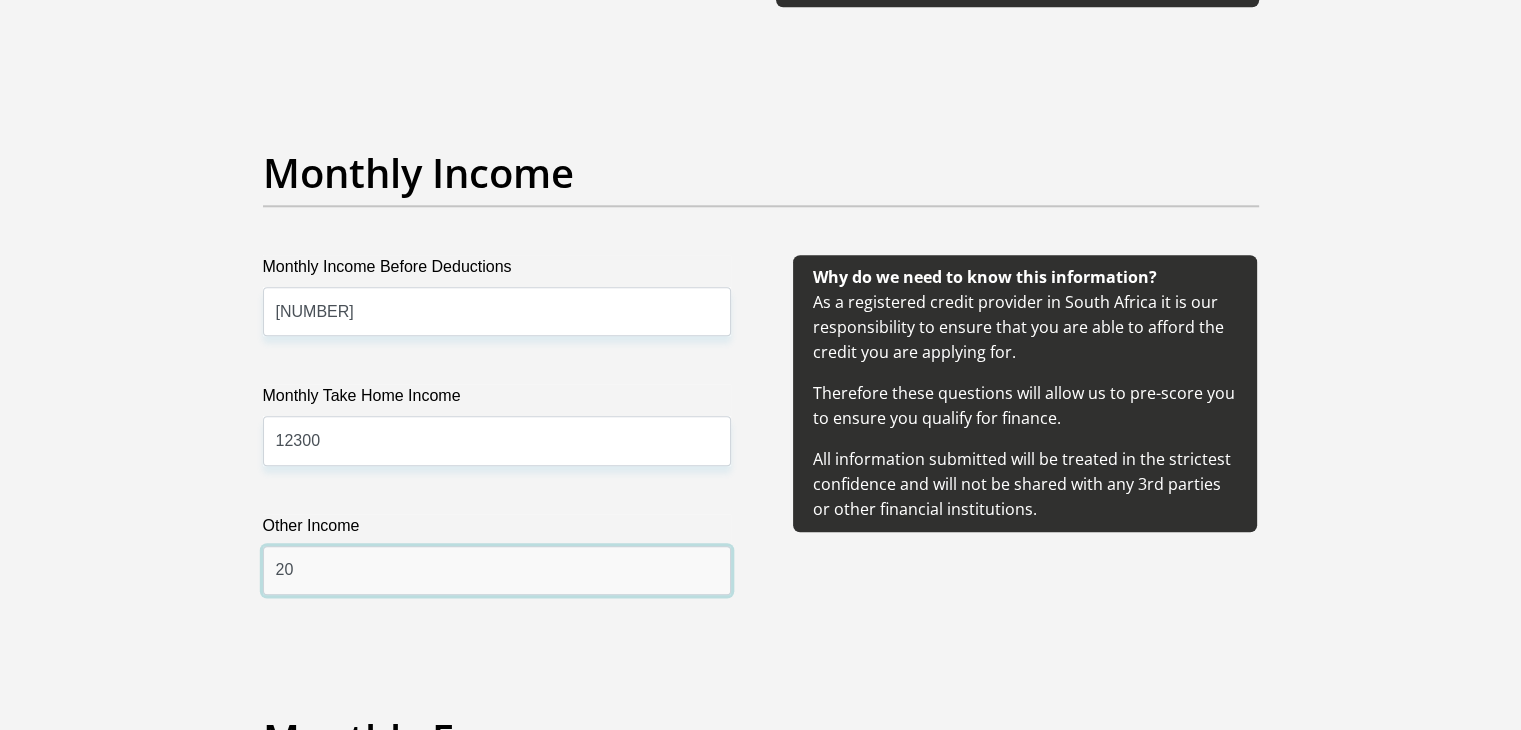 type on "2" 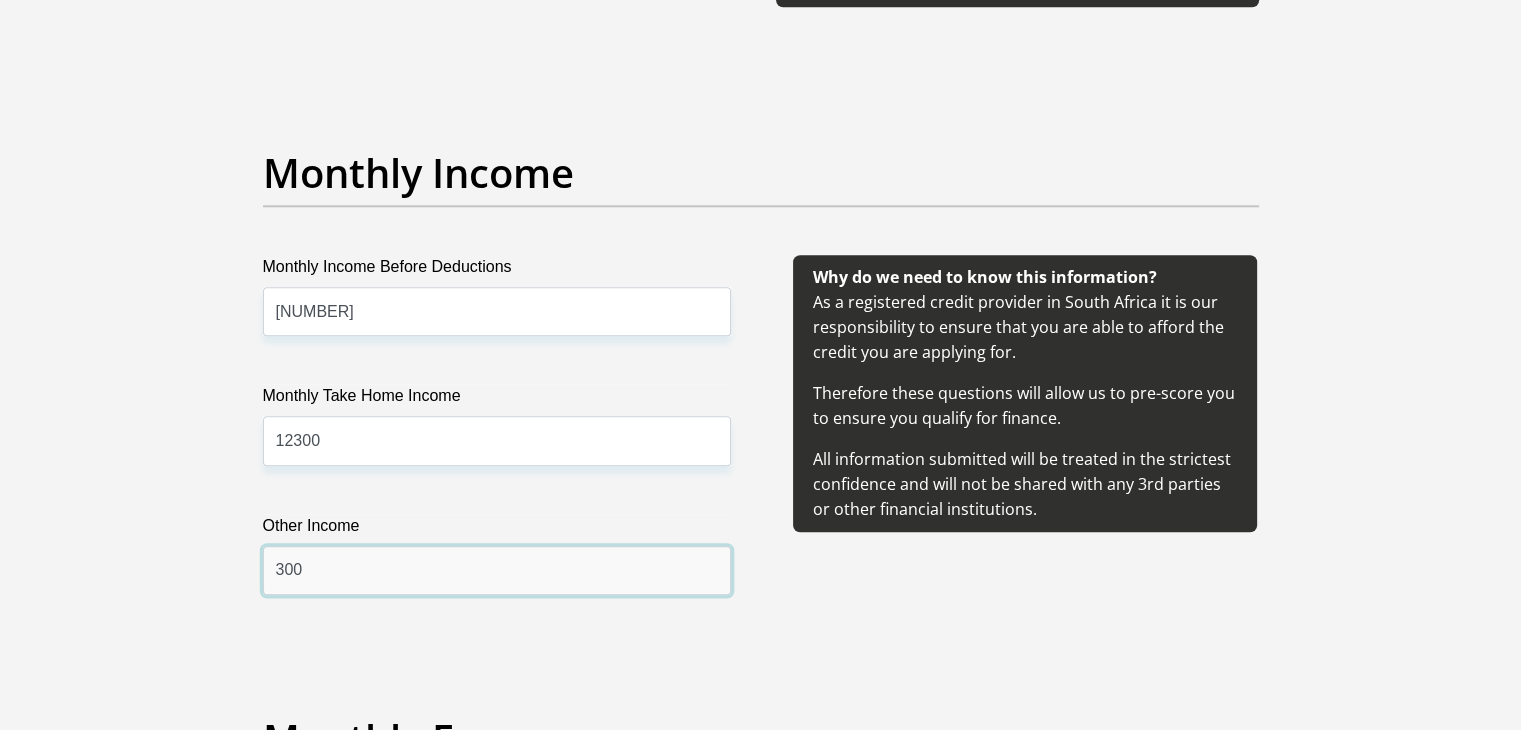 type on "3000" 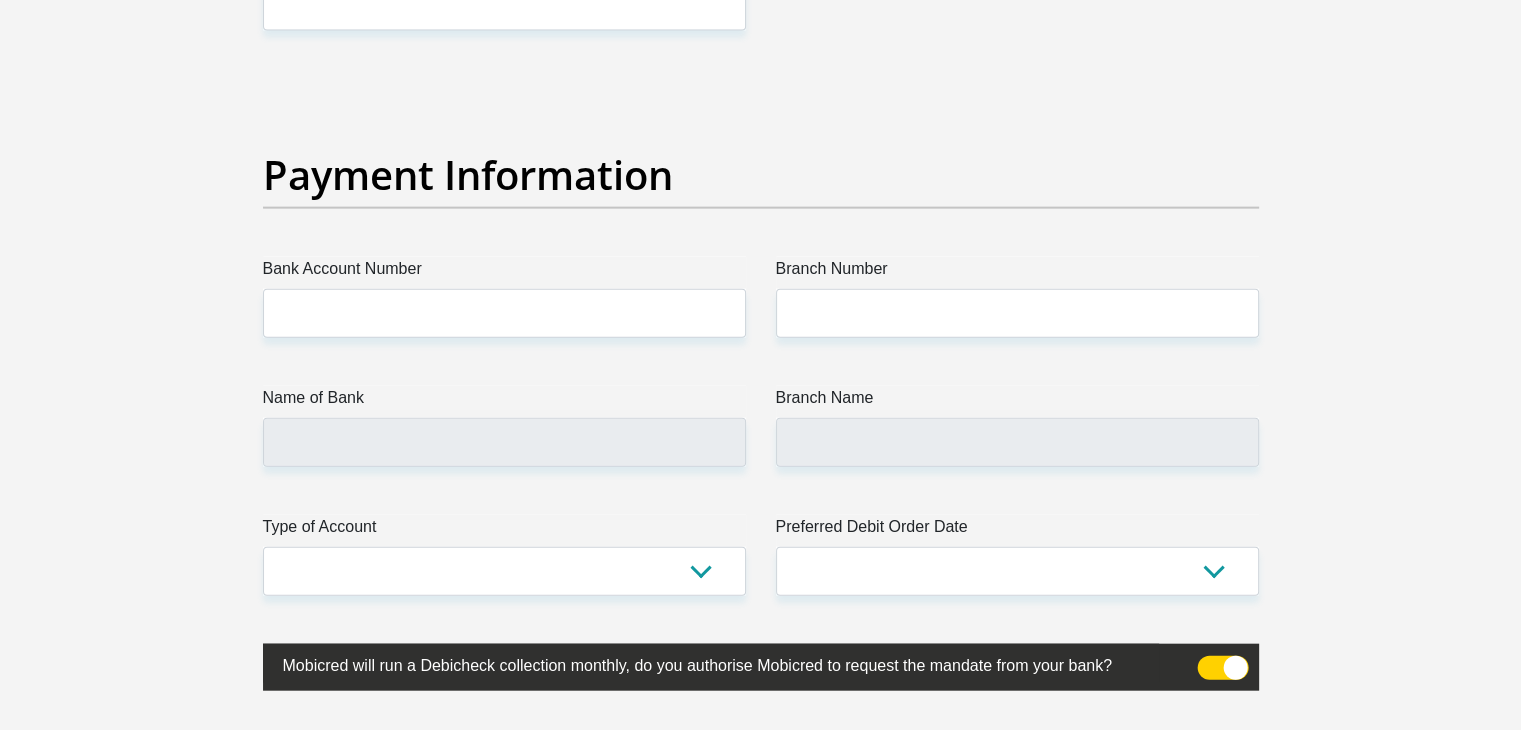 scroll, scrollTop: 4440, scrollLeft: 0, axis: vertical 